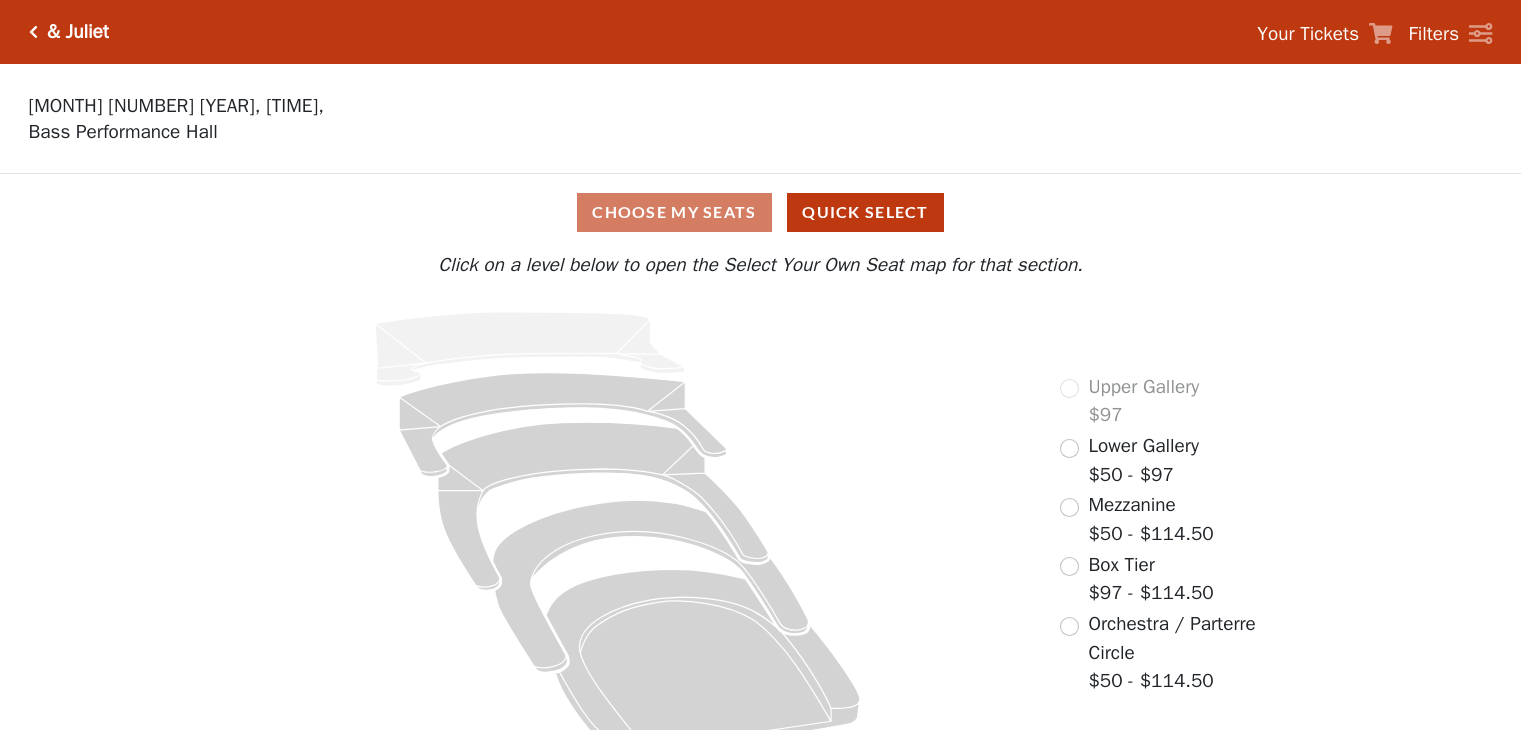 scroll, scrollTop: 0, scrollLeft: 0, axis: both 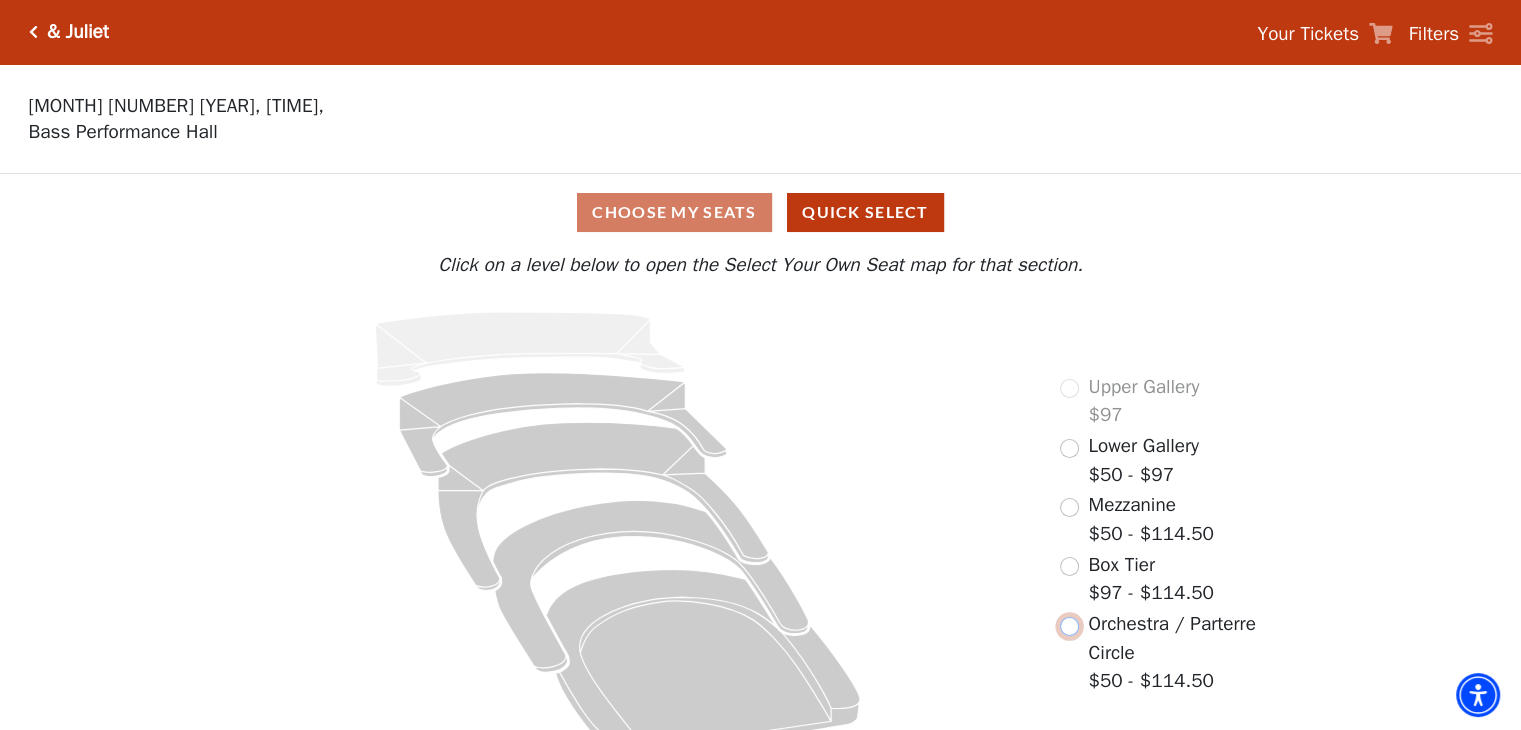 click at bounding box center [1069, 626] 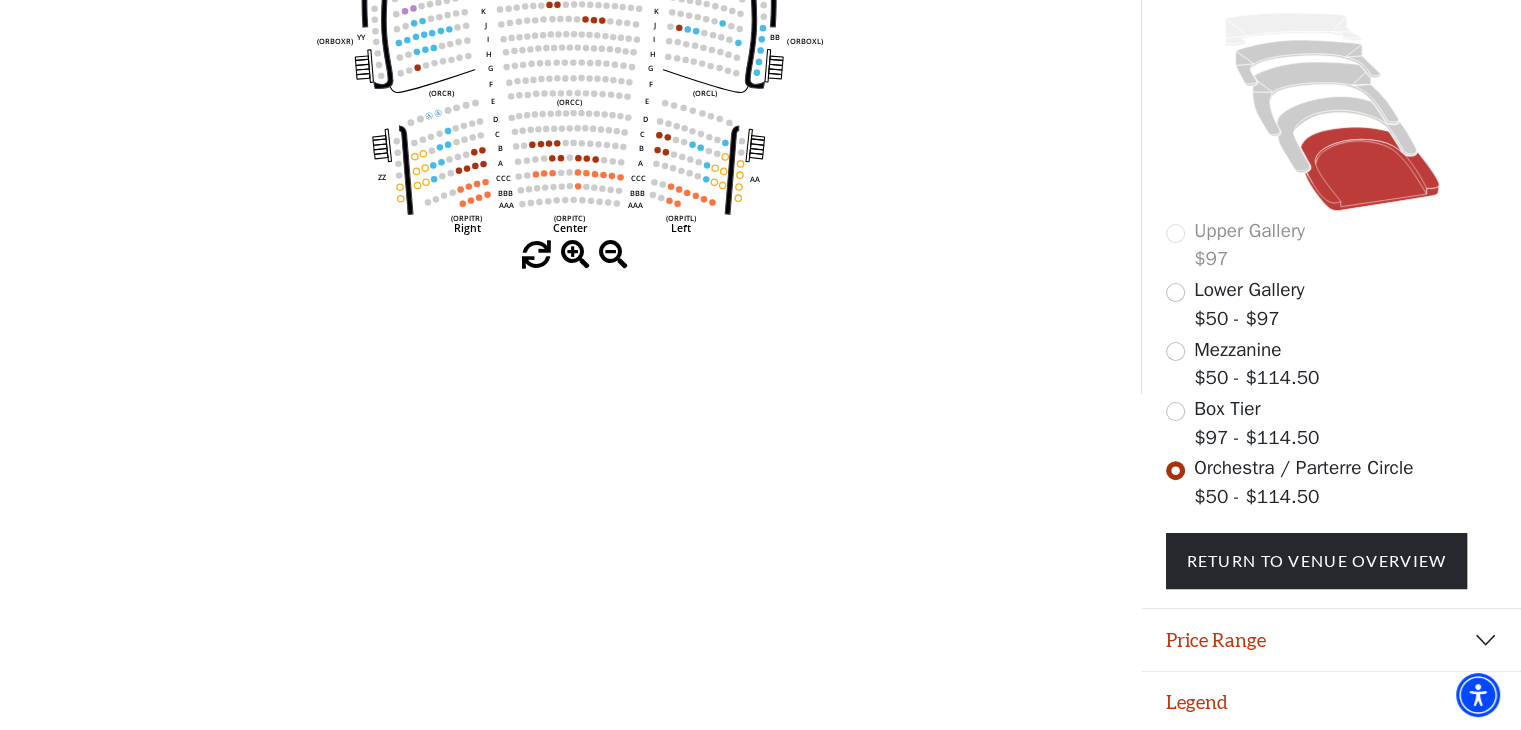 scroll, scrollTop: 110, scrollLeft: 0, axis: vertical 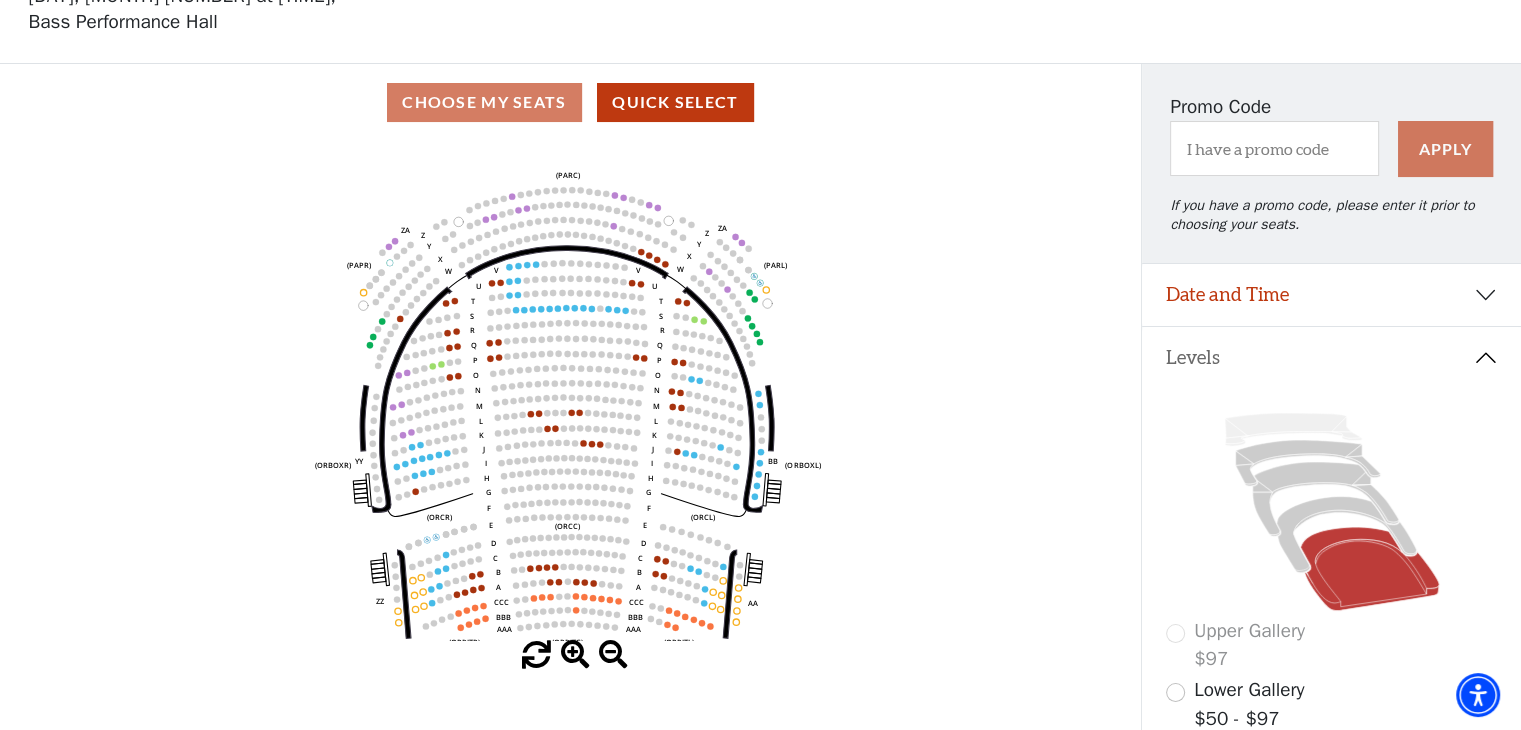drag, startPoint x: 915, startPoint y: 301, endPoint x: 913, endPoint y: 353, distance: 52.03845 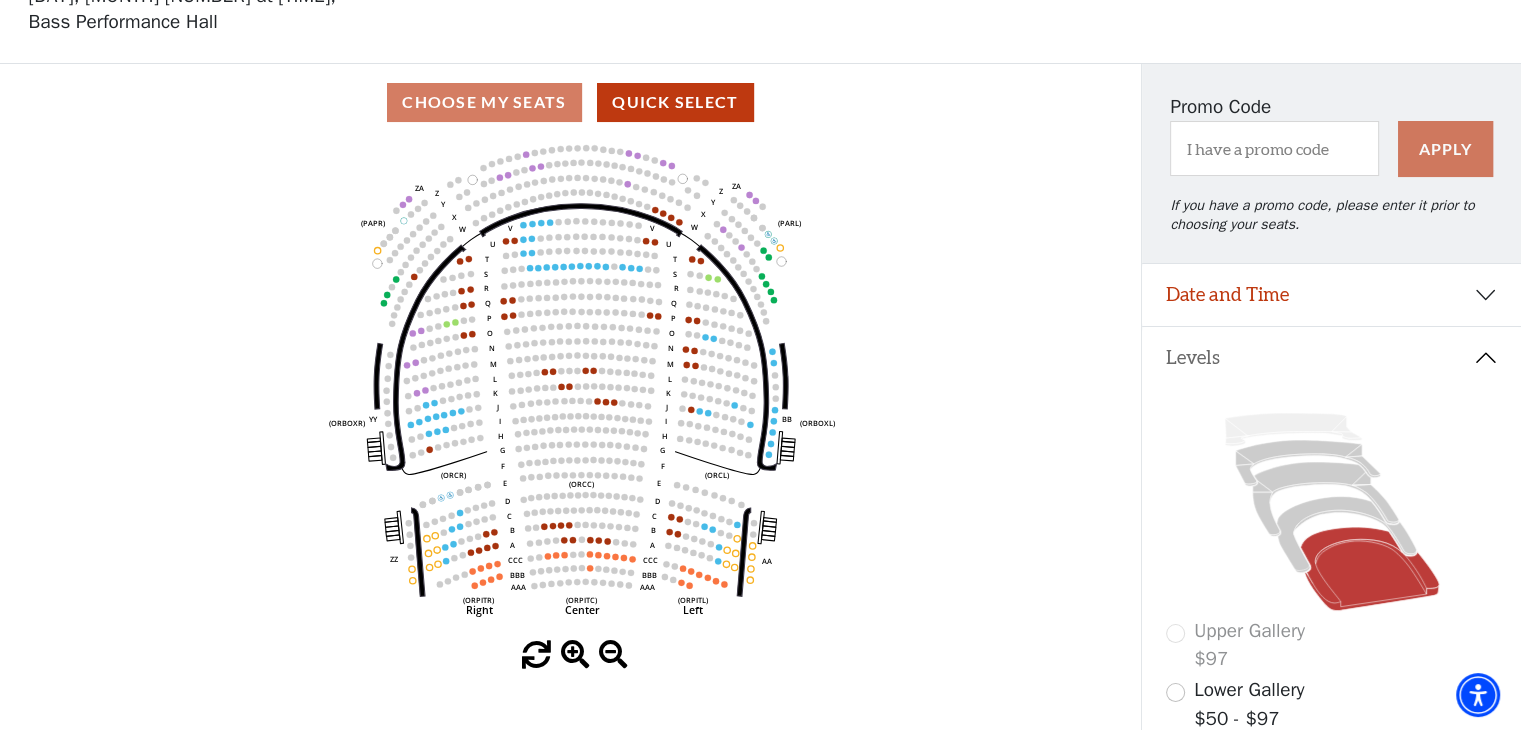 drag, startPoint x: 853, startPoint y: 406, endPoint x: 848, endPoint y: 271, distance: 135.09256 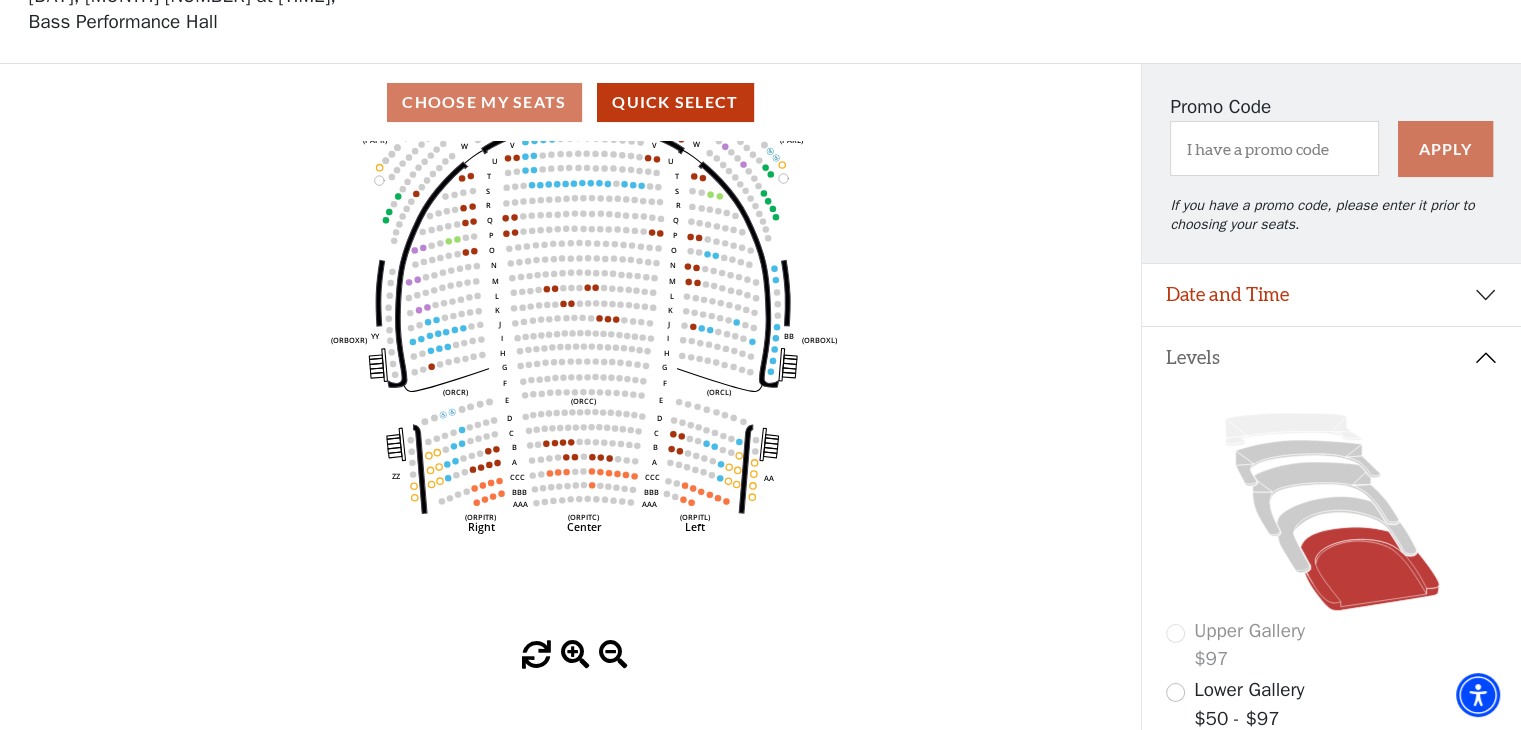 scroll, scrollTop: 0, scrollLeft: 0, axis: both 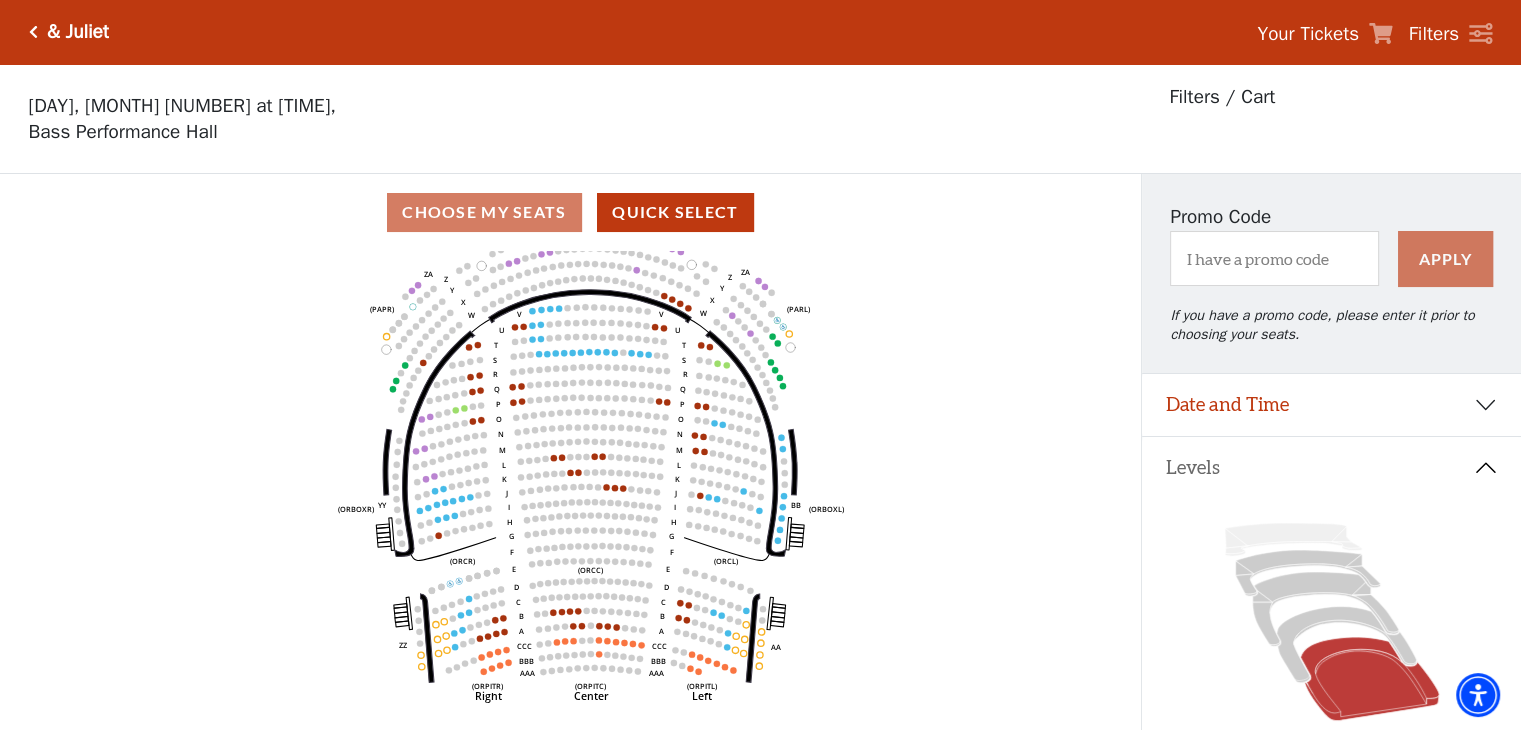 drag, startPoint x: 902, startPoint y: 368, endPoint x: 907, endPoint y: 411, distance: 43.289722 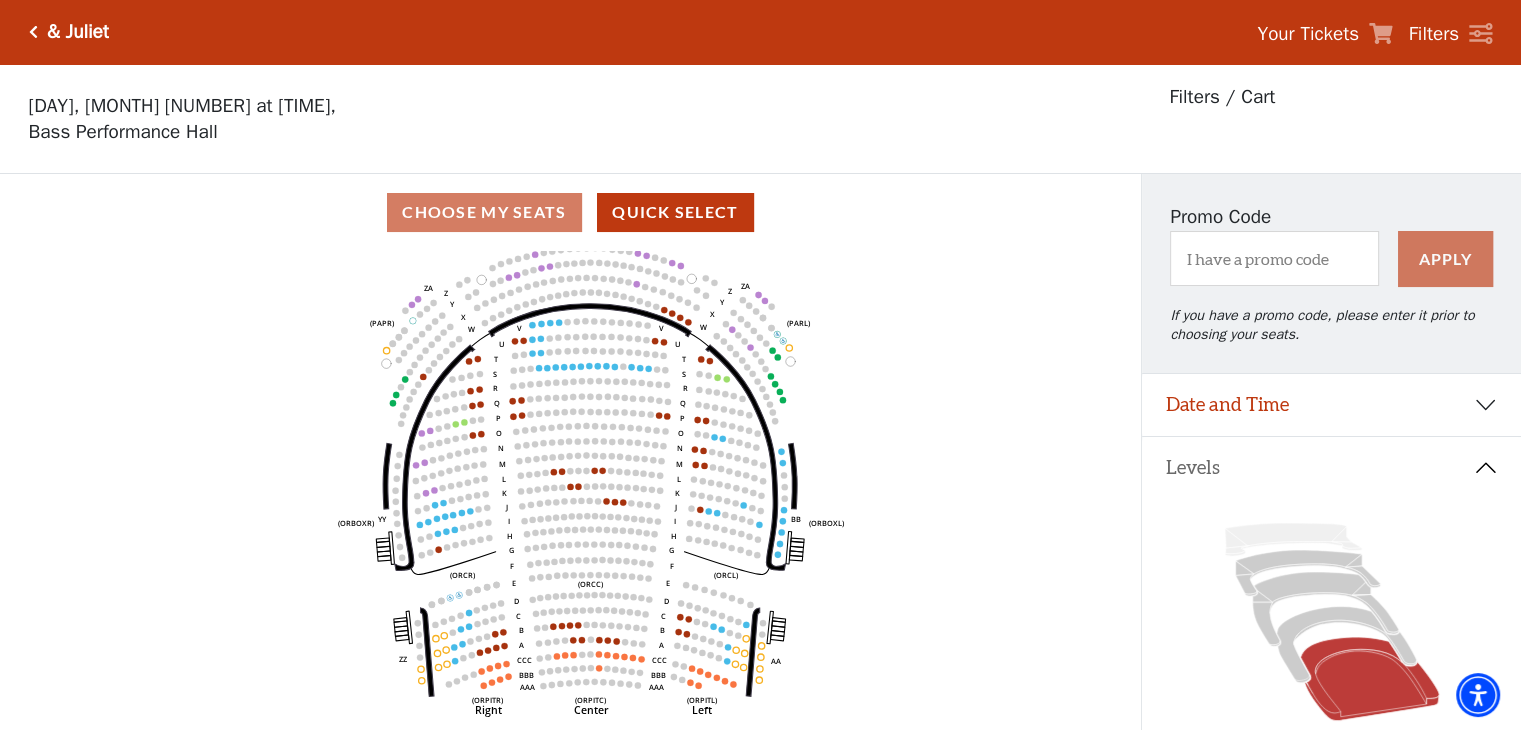 drag, startPoint x: 916, startPoint y: 325, endPoint x: 889, endPoint y: 409, distance: 88.23265 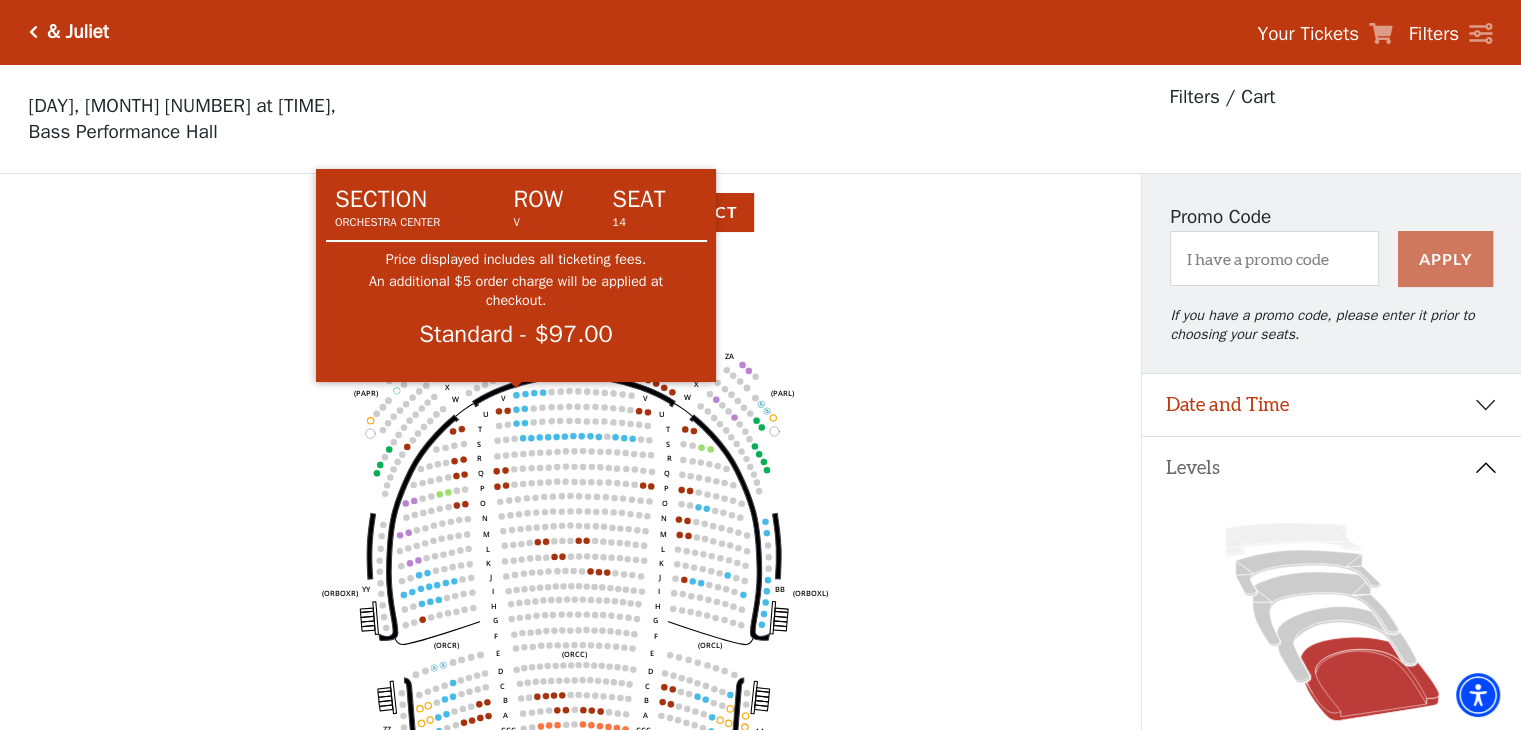 click 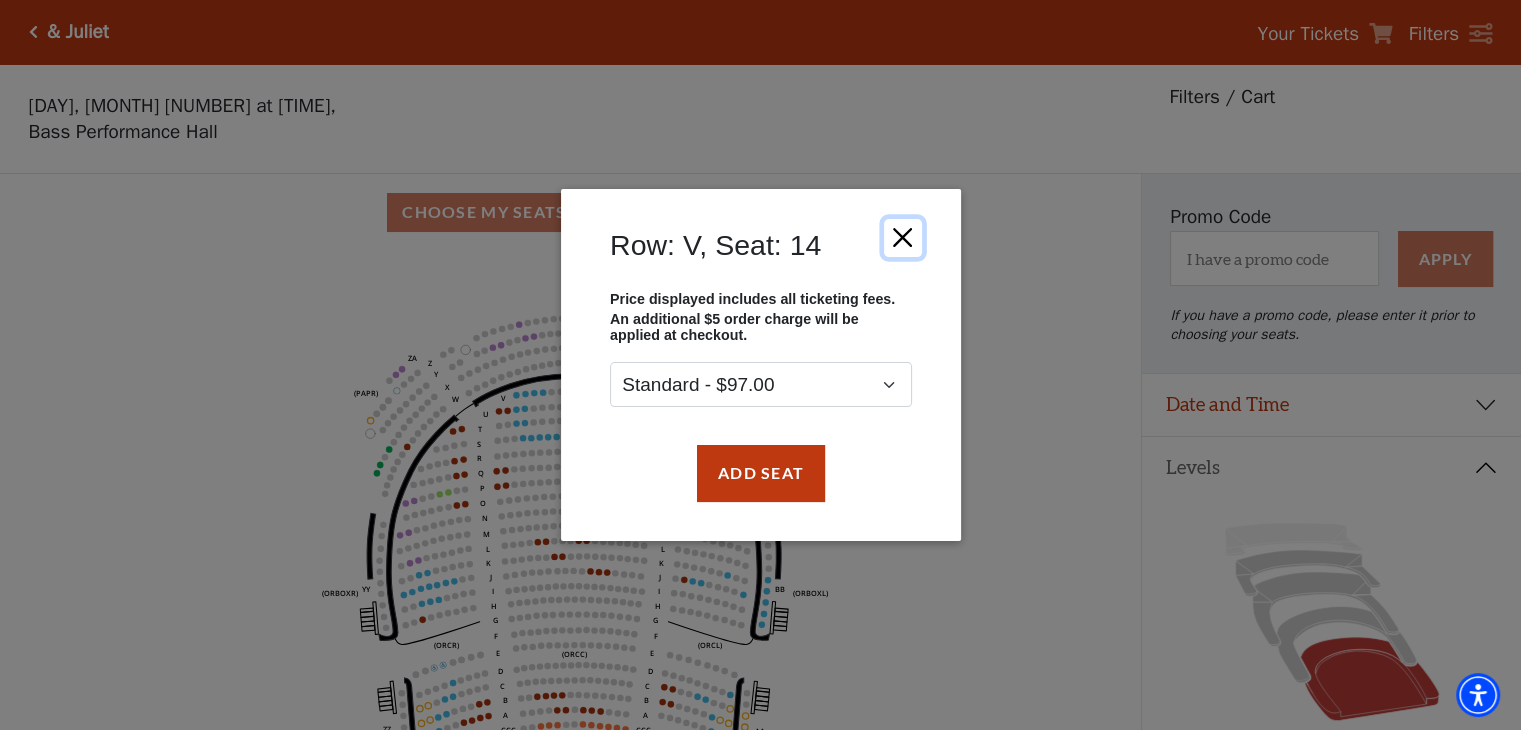 click at bounding box center [902, 238] 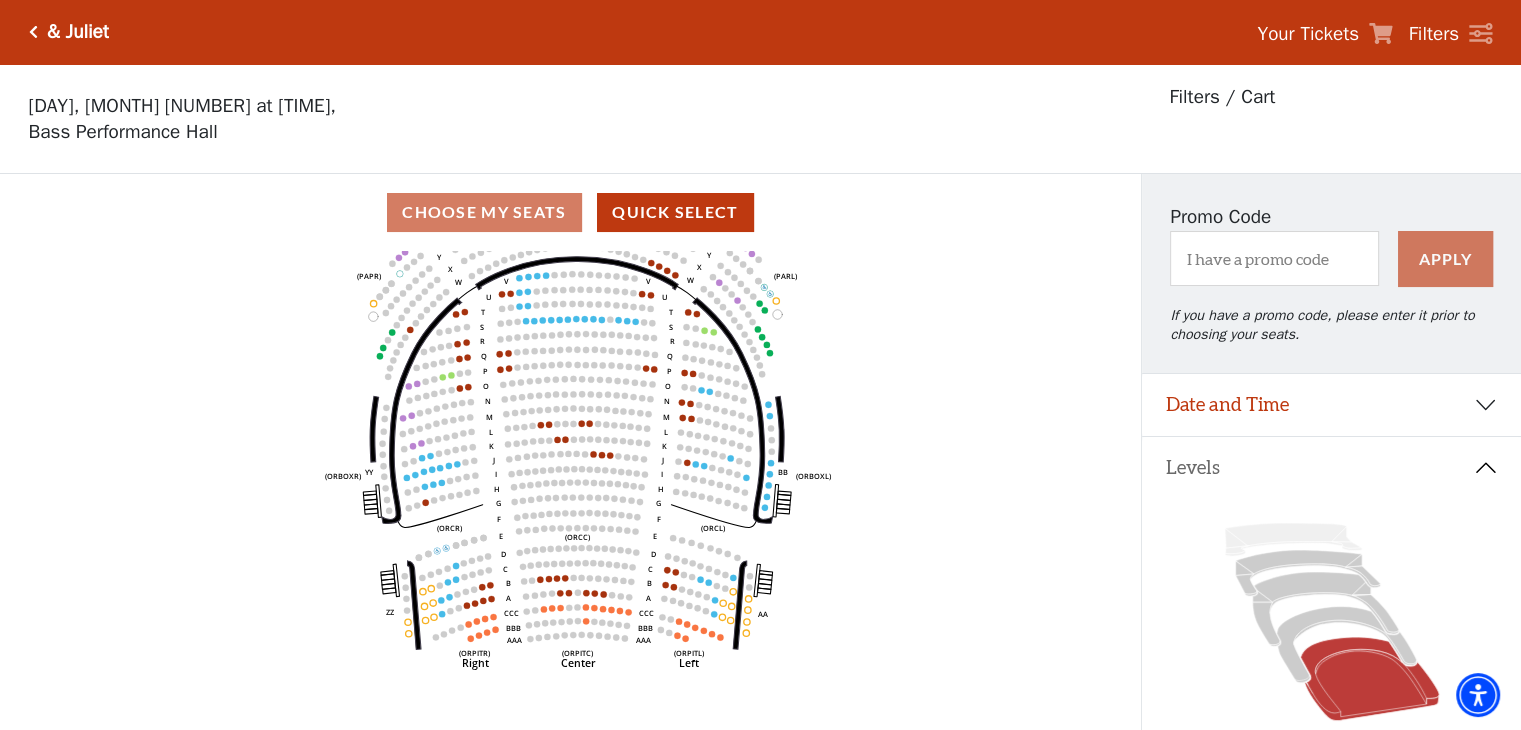 drag, startPoint x: 863, startPoint y: 445, endPoint x: 866, endPoint y: 328, distance: 117.03845 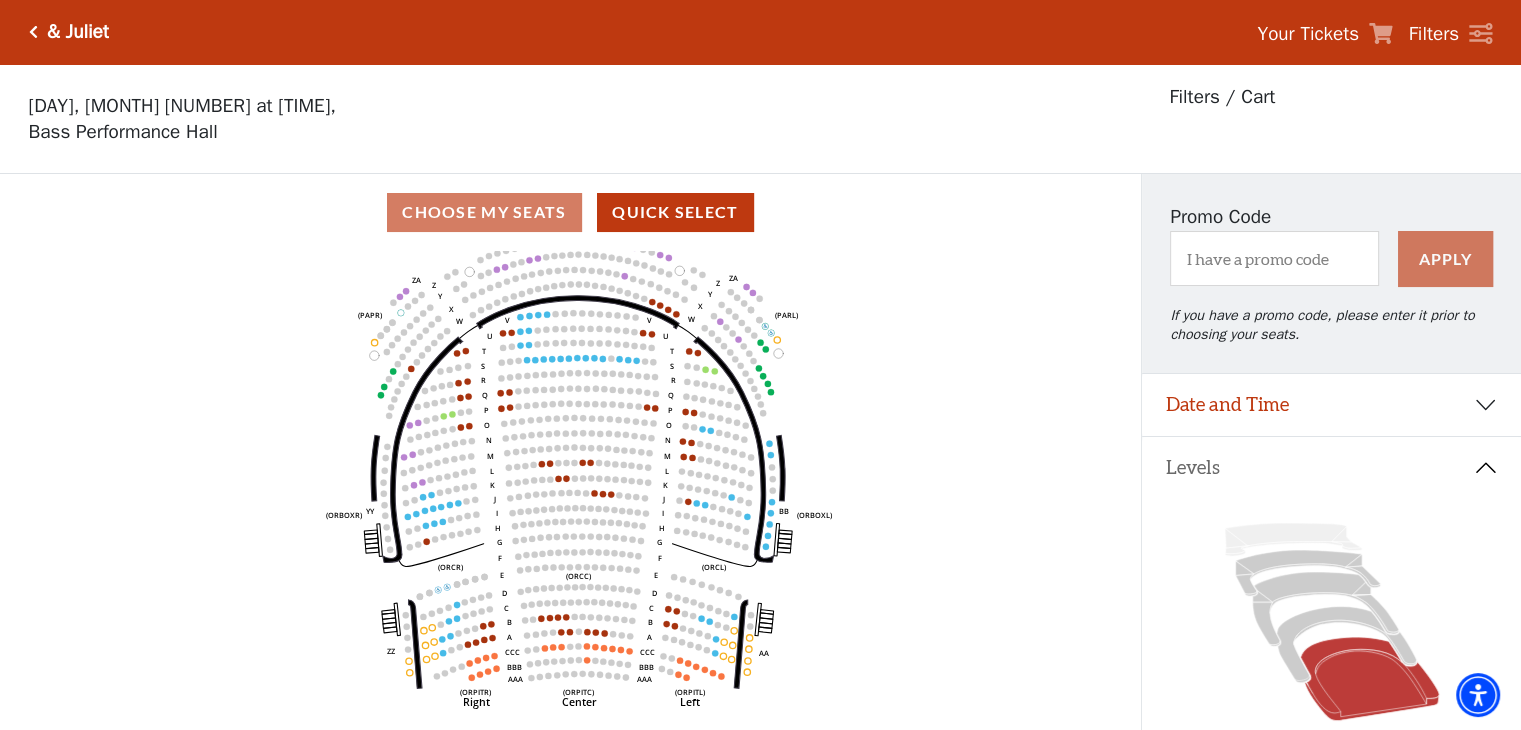 drag, startPoint x: 560, startPoint y: 342, endPoint x: 561, endPoint y: 381, distance: 39.012817 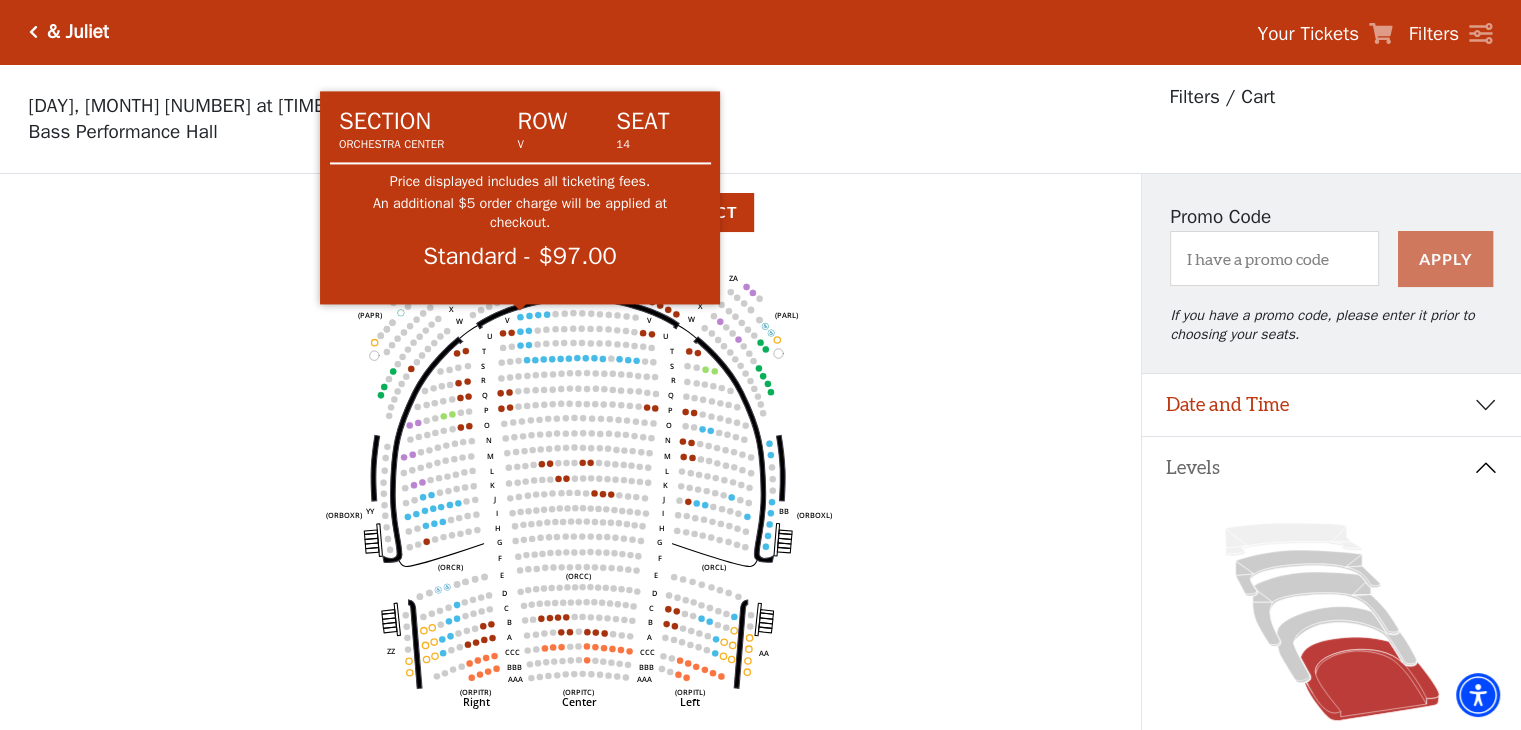 click 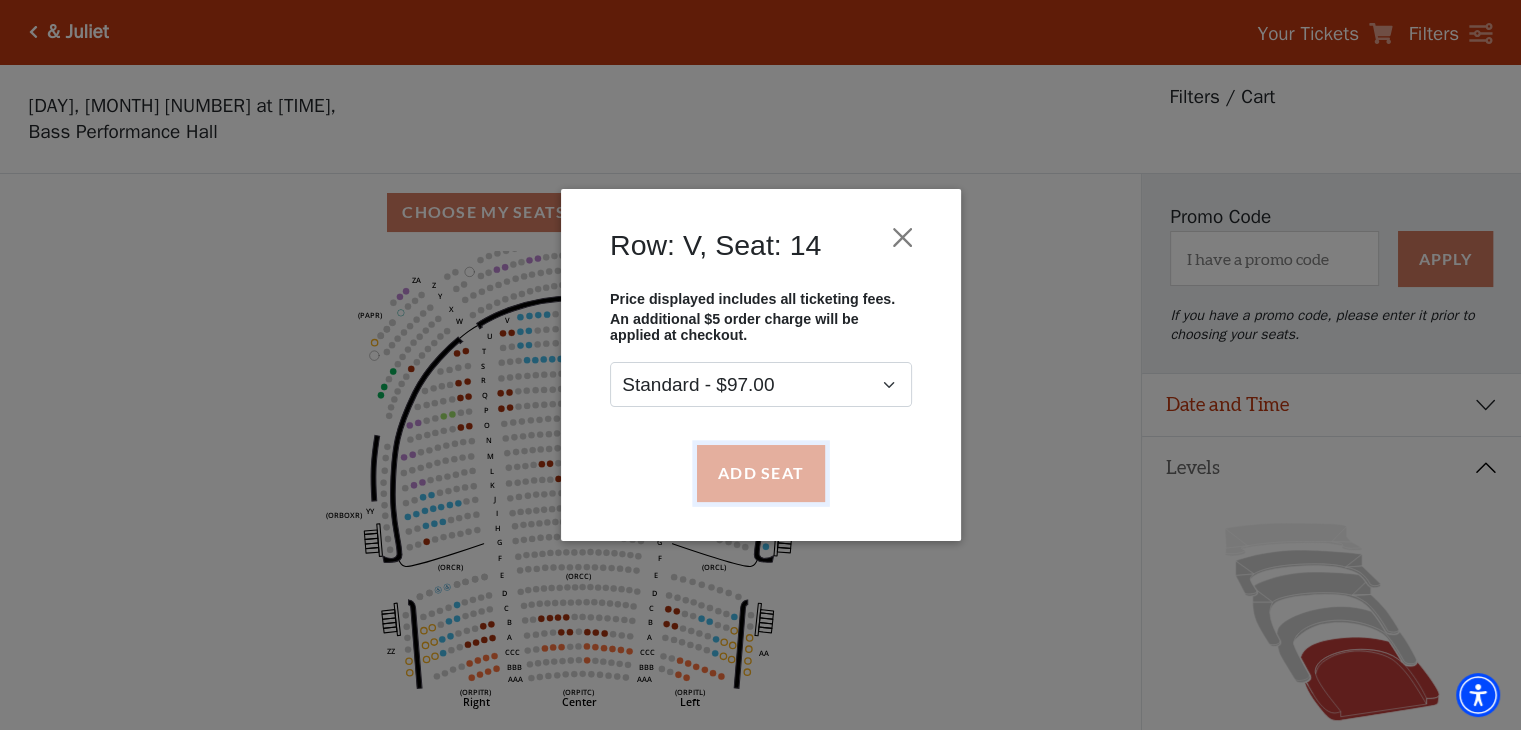click on "Add Seat" at bounding box center [760, 473] 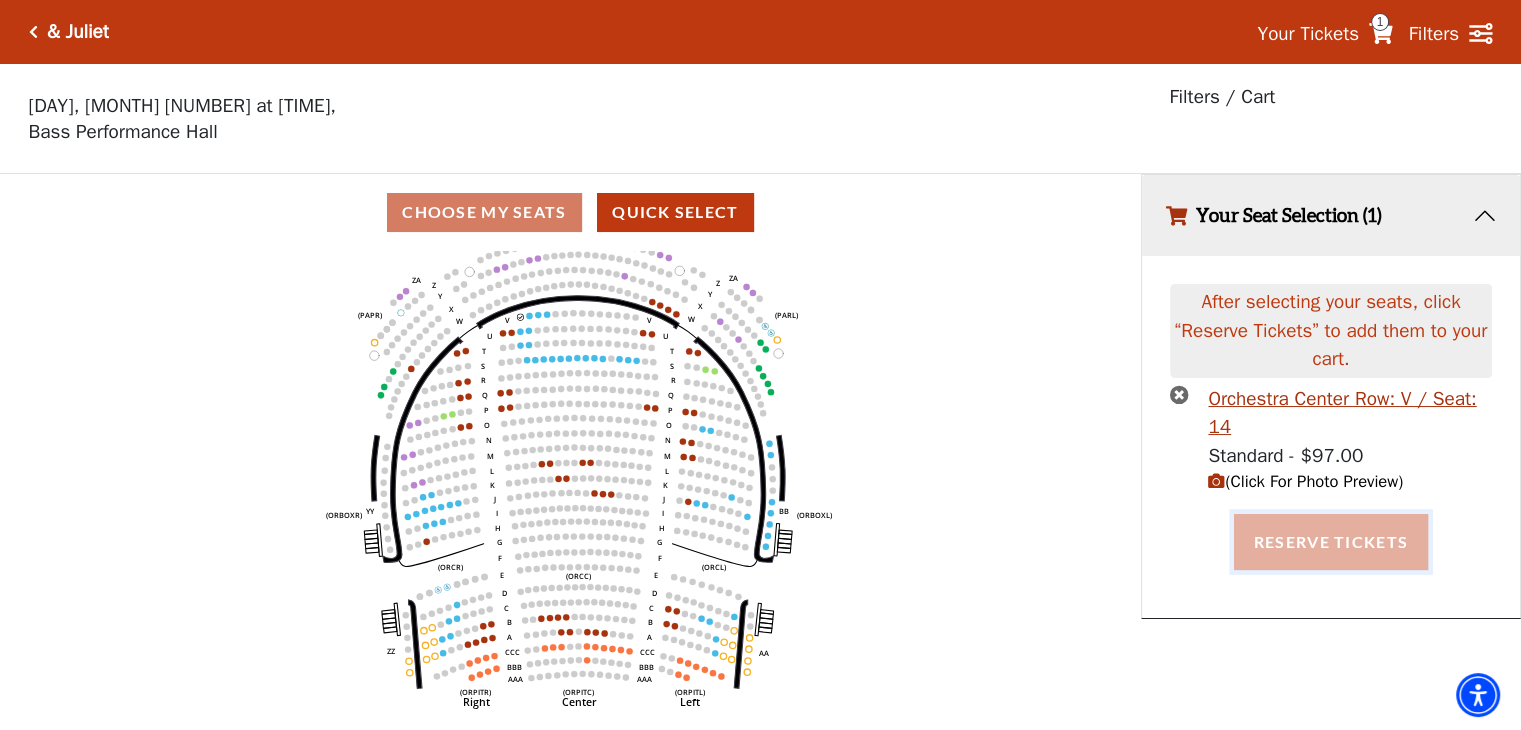 click on "Reserve Tickets" at bounding box center [1331, 542] 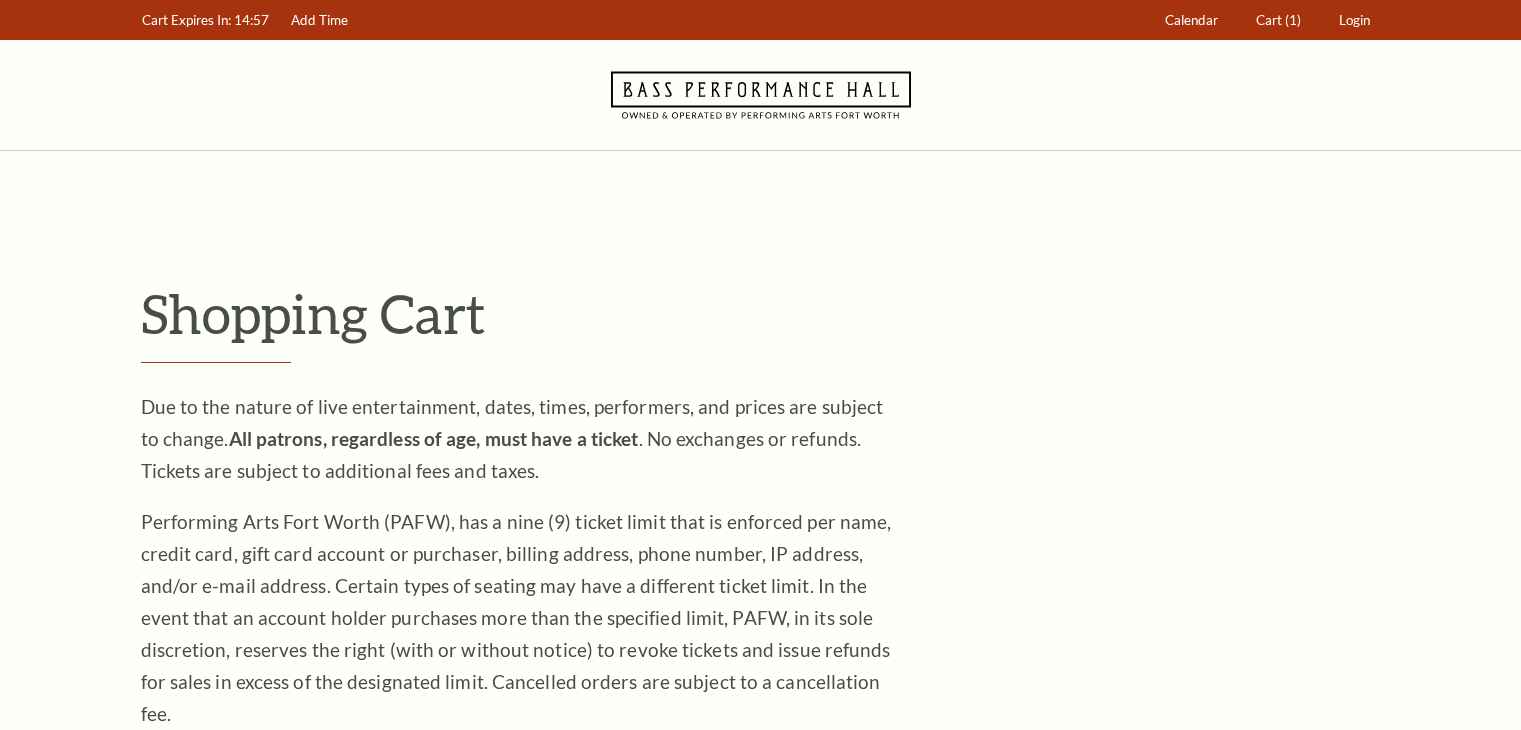 scroll, scrollTop: 0, scrollLeft: 0, axis: both 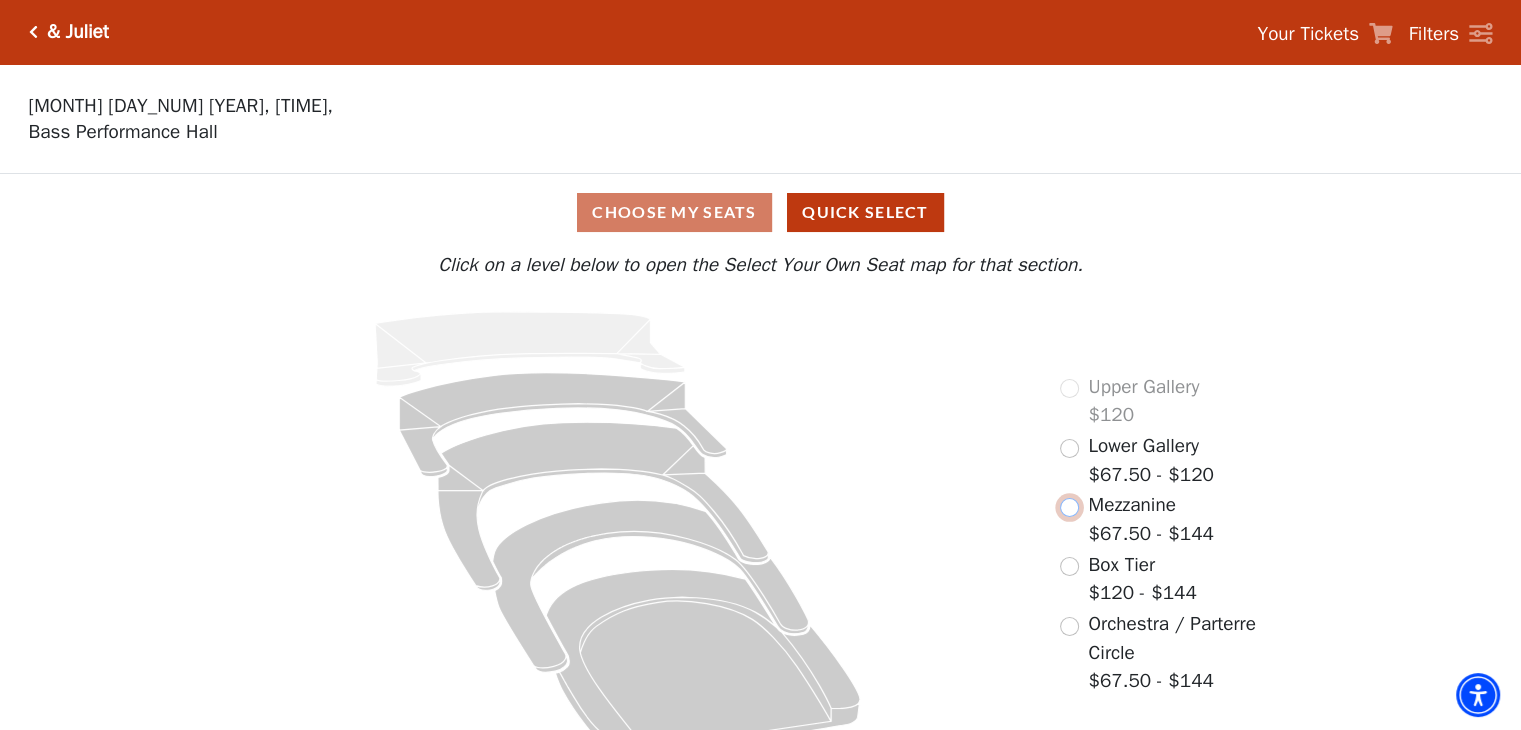 click at bounding box center [1069, 507] 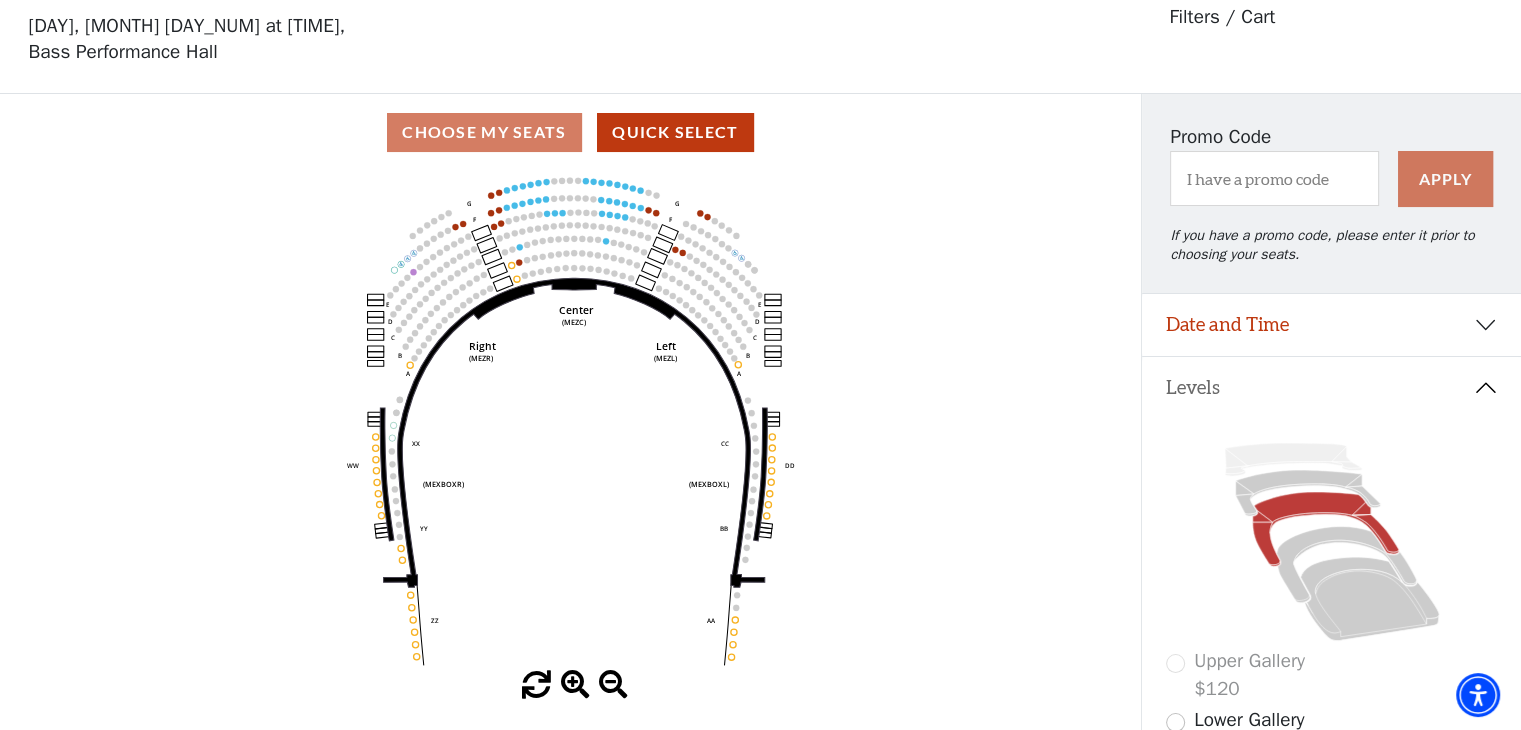scroll, scrollTop: 92, scrollLeft: 0, axis: vertical 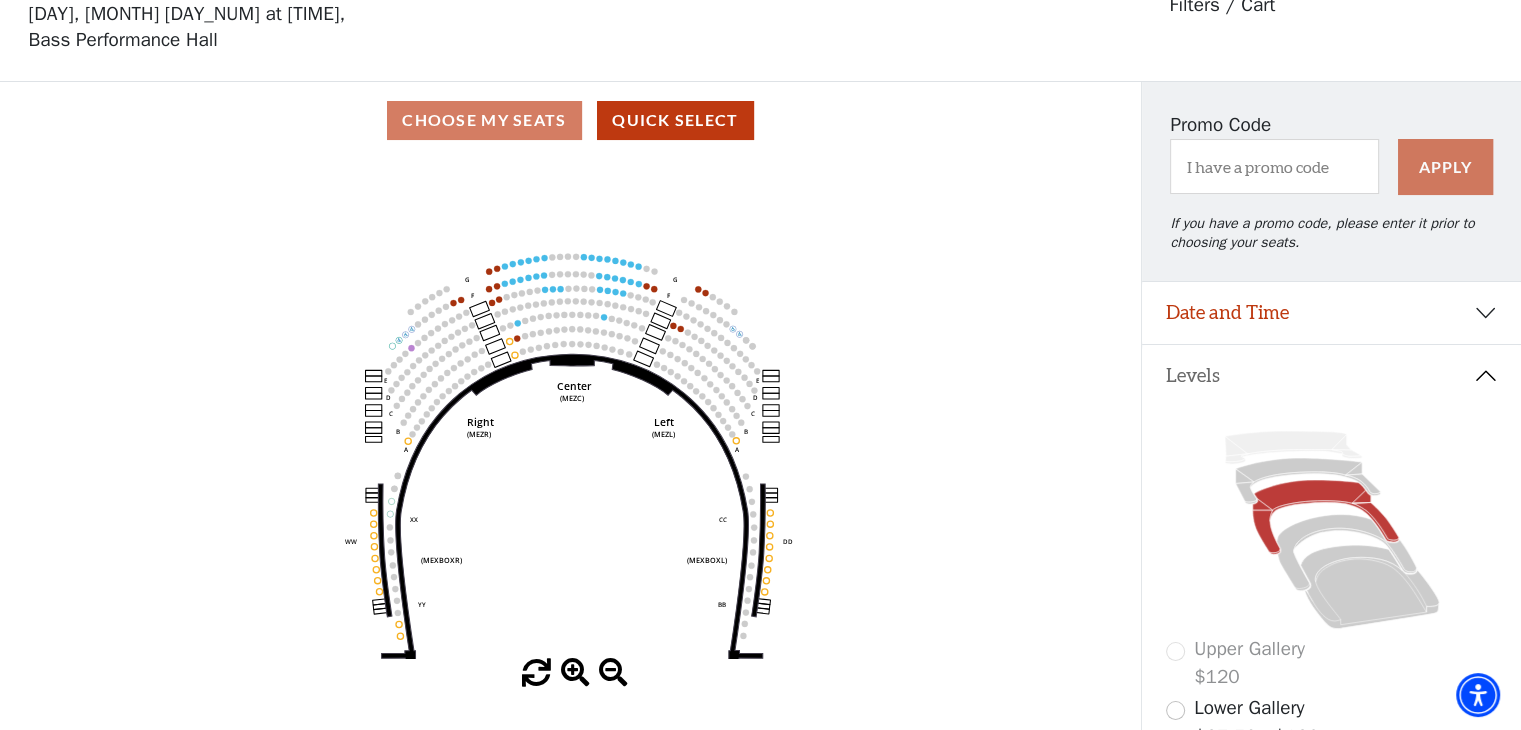 drag, startPoint x: 568, startPoint y: 325, endPoint x: 539, endPoint y: 340, distance: 32.649654 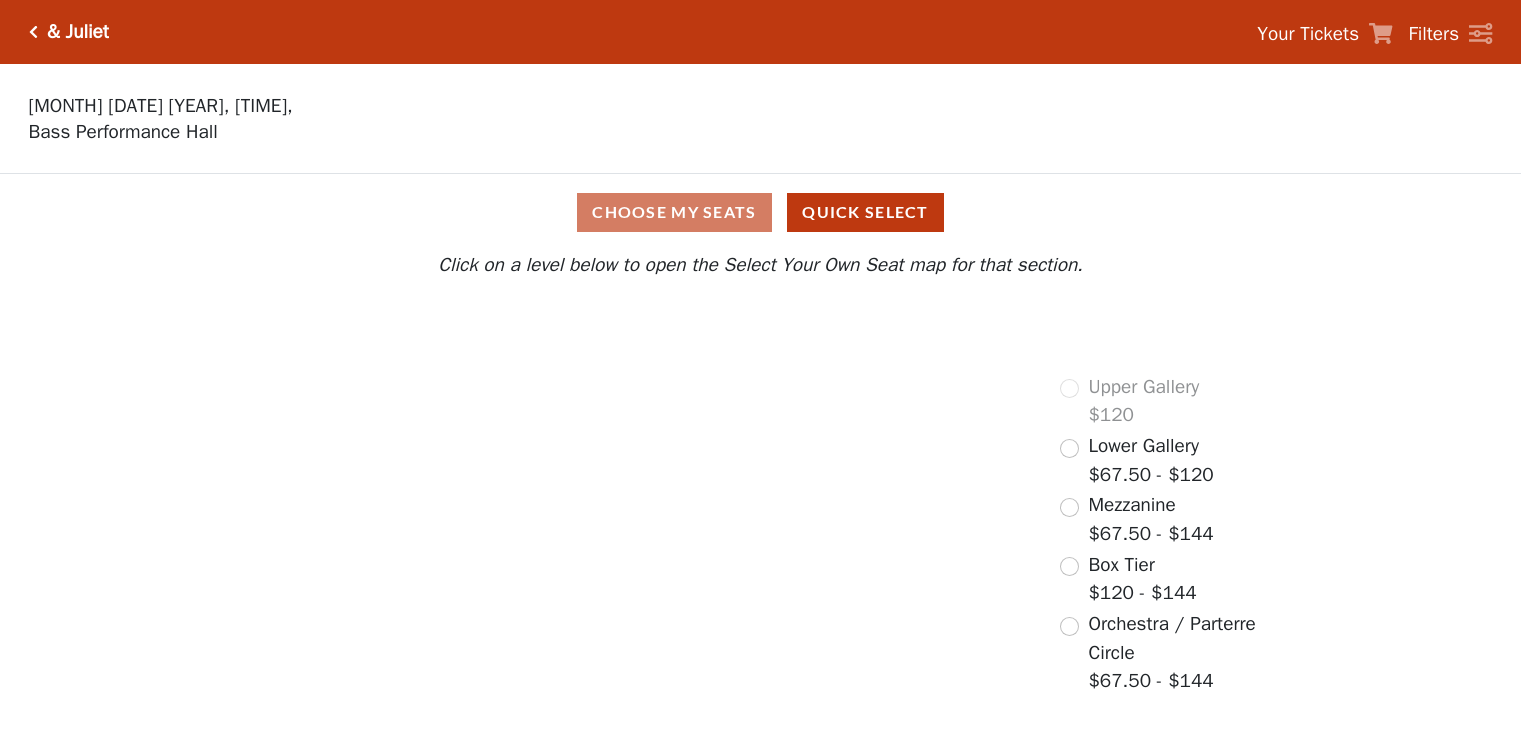 scroll, scrollTop: 0, scrollLeft: 0, axis: both 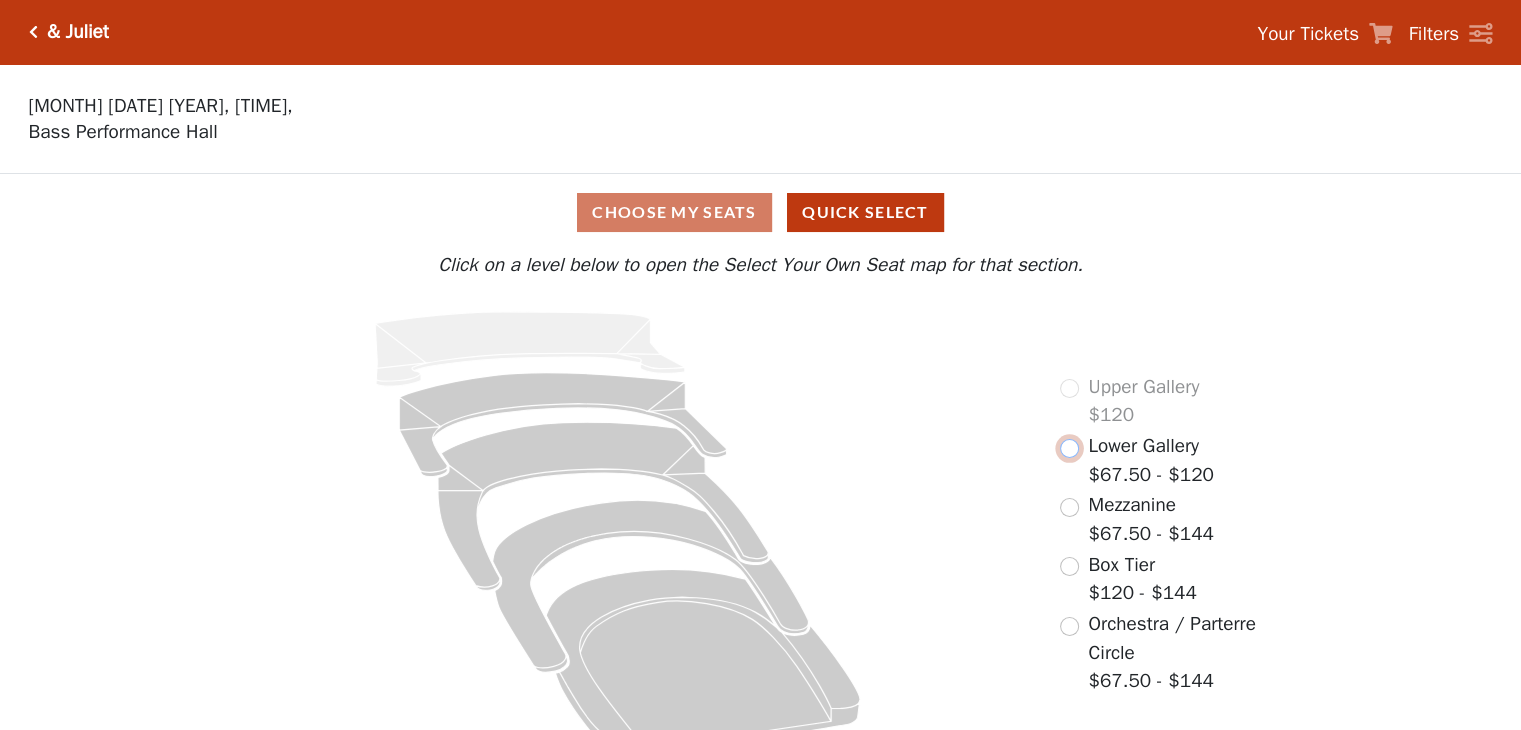 click at bounding box center [1069, 448] 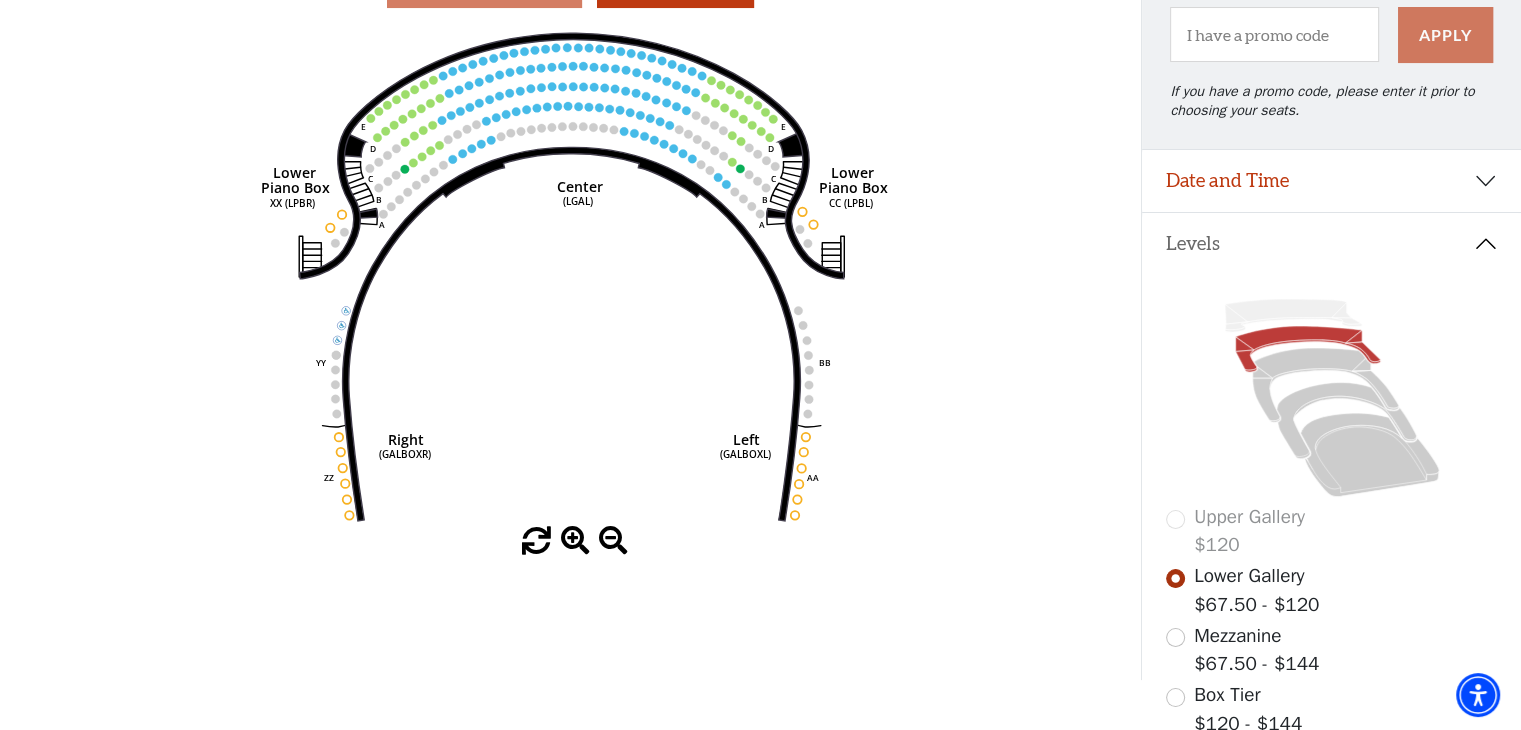 scroll, scrollTop: 210, scrollLeft: 0, axis: vertical 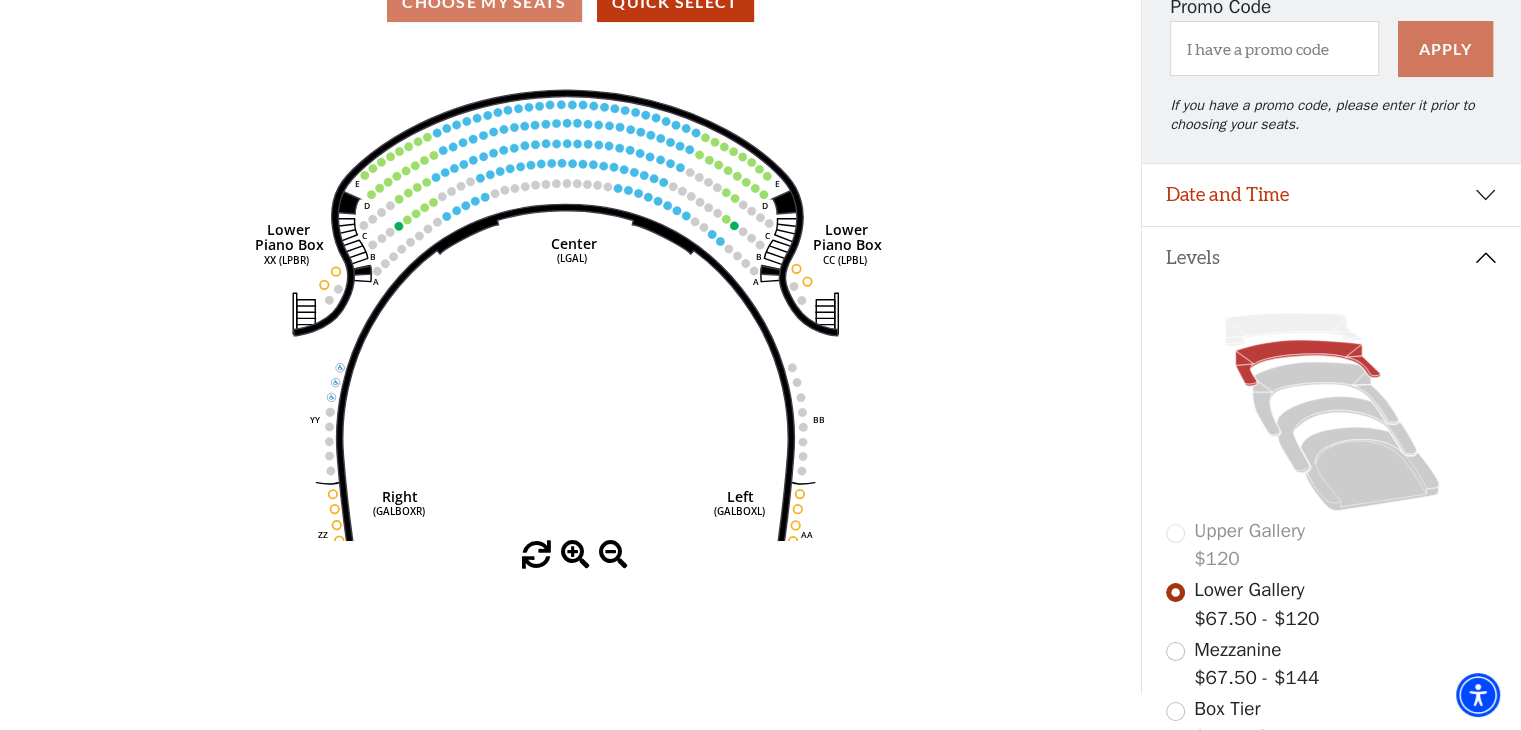 drag, startPoint x: 634, startPoint y: 325, endPoint x: 631, endPoint y: 389, distance: 64.070274 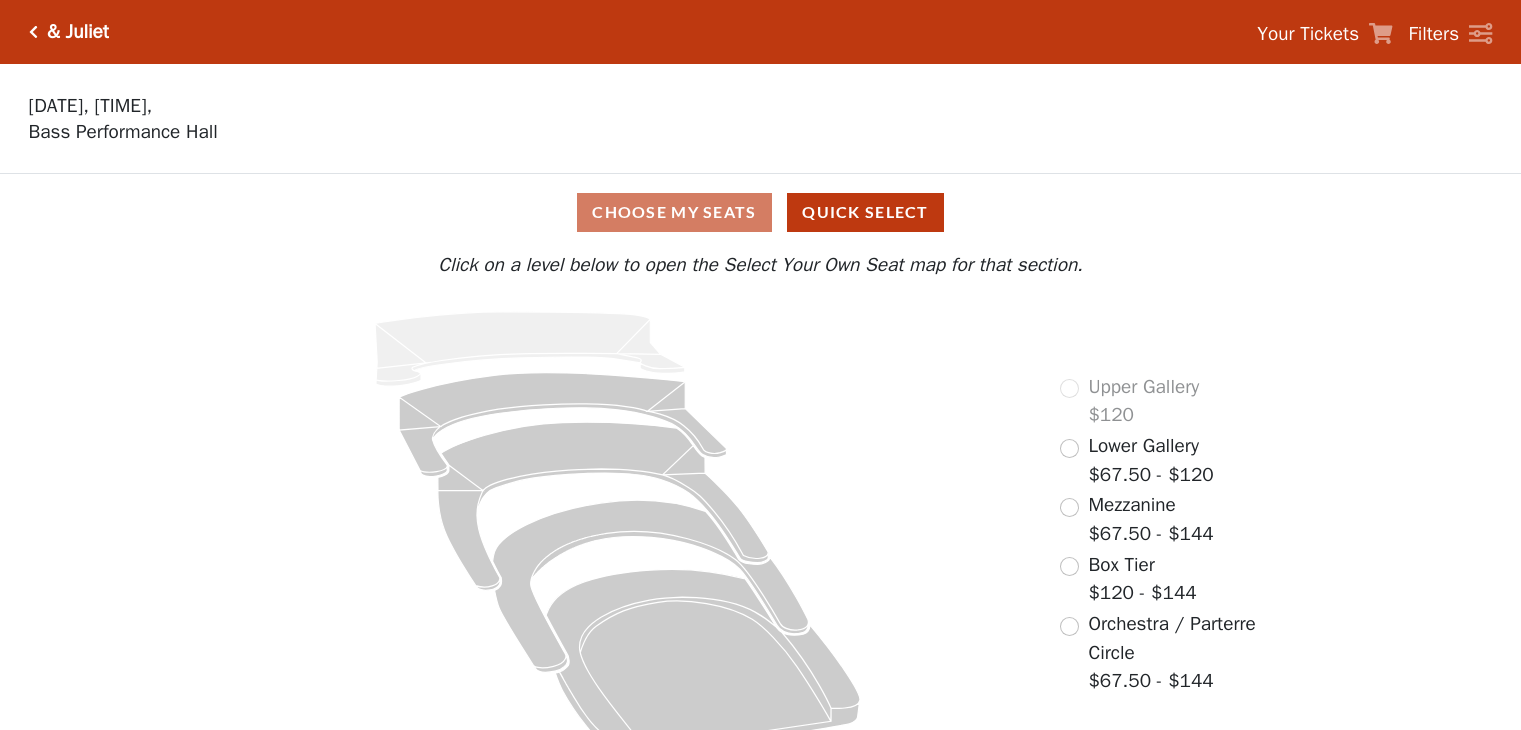 scroll, scrollTop: 0, scrollLeft: 0, axis: both 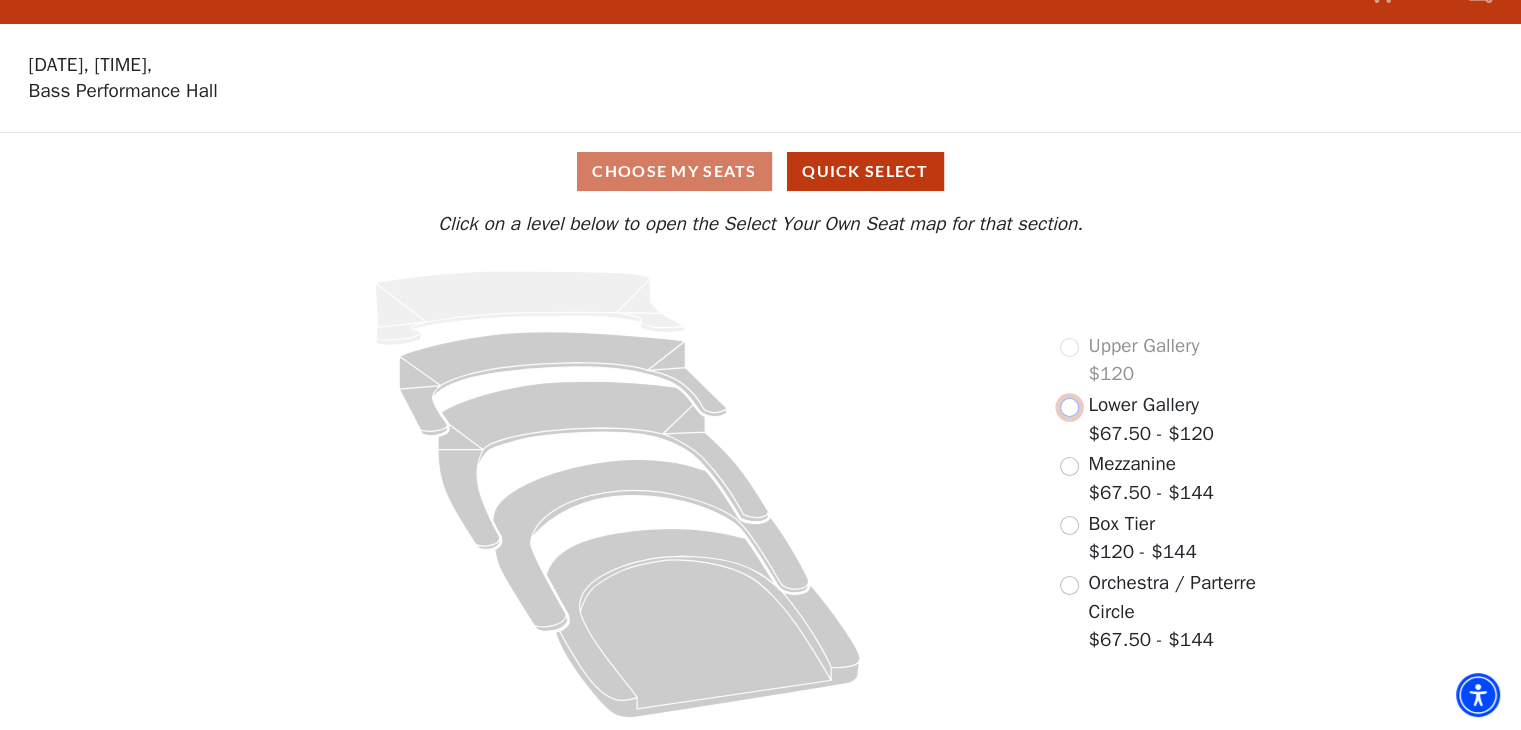 click at bounding box center [1069, 407] 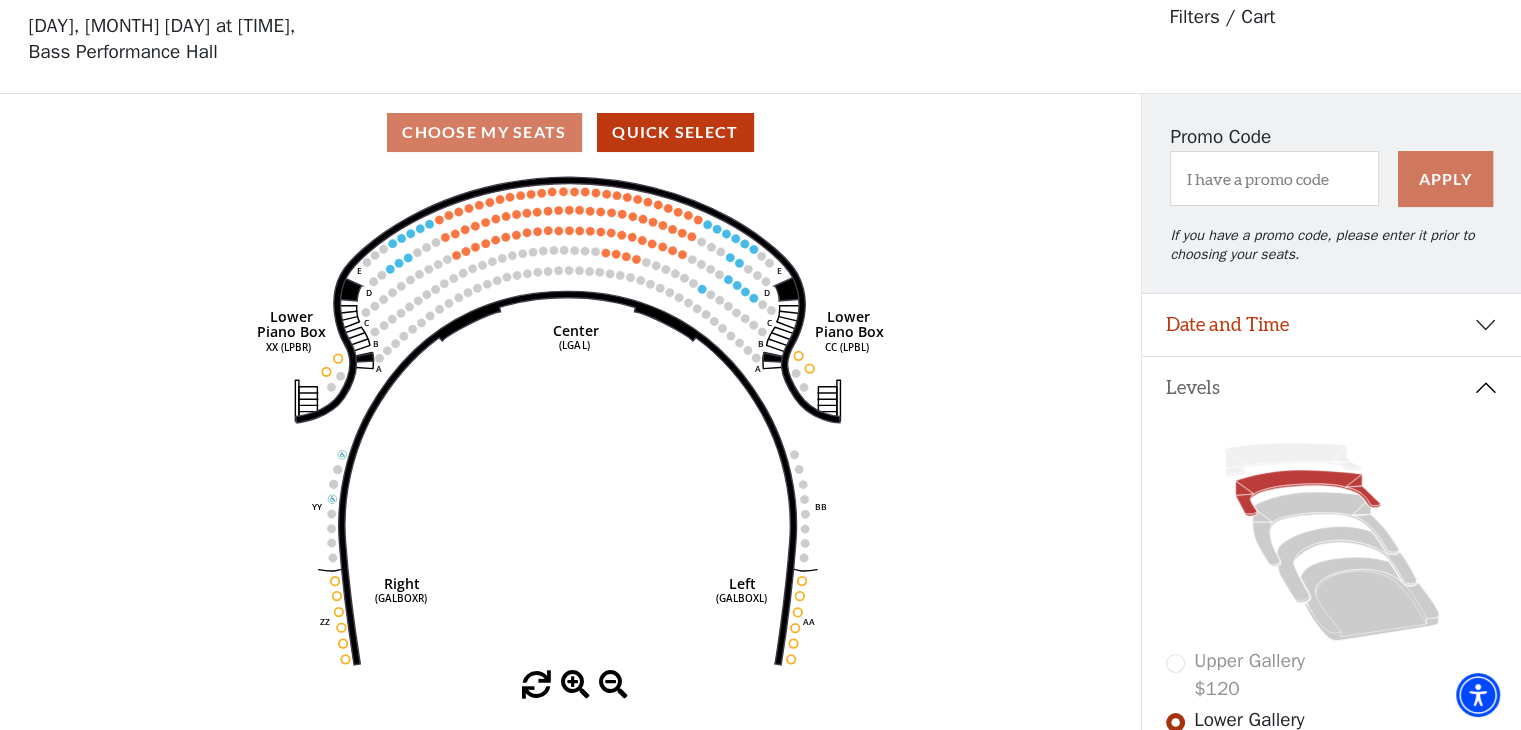 scroll, scrollTop: 92, scrollLeft: 0, axis: vertical 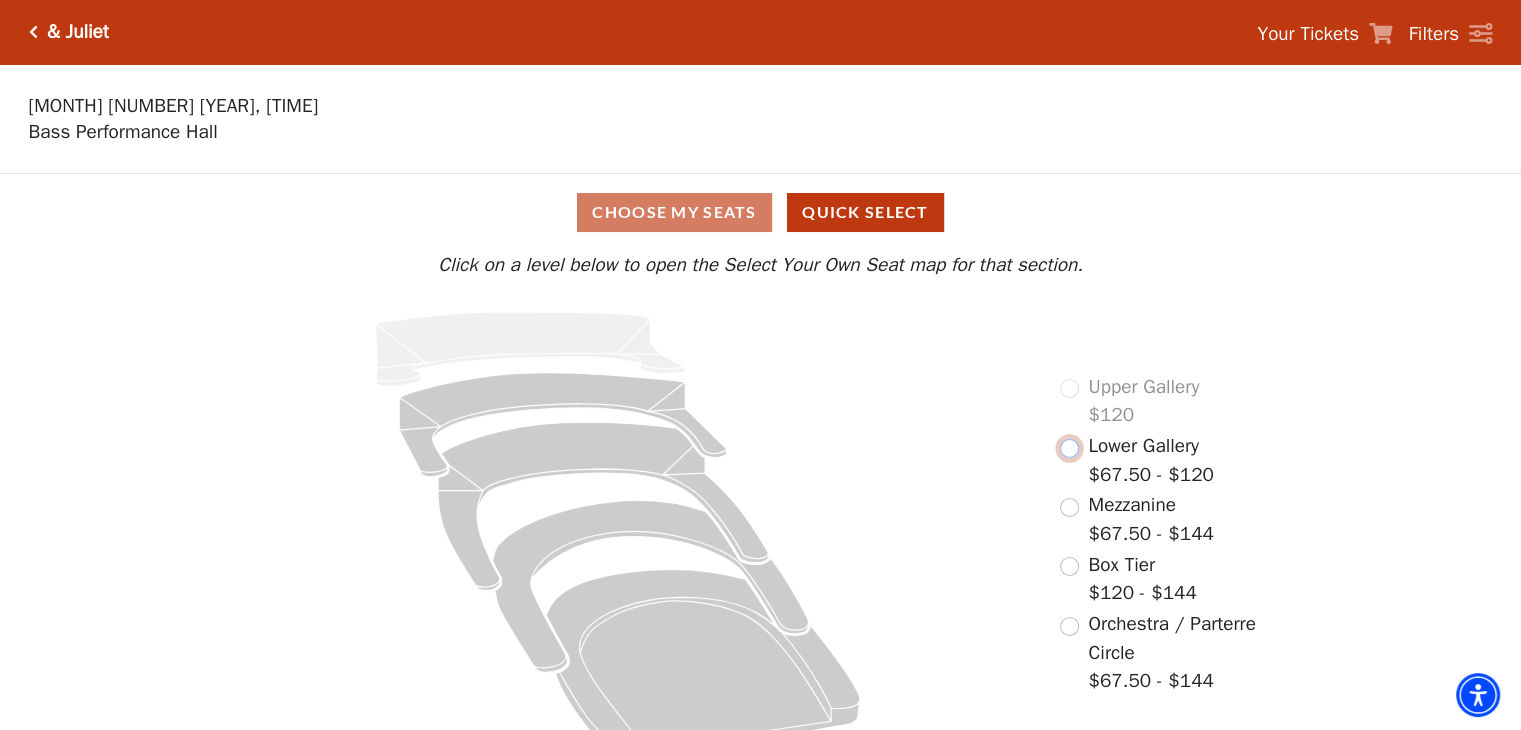 click at bounding box center (1069, 448) 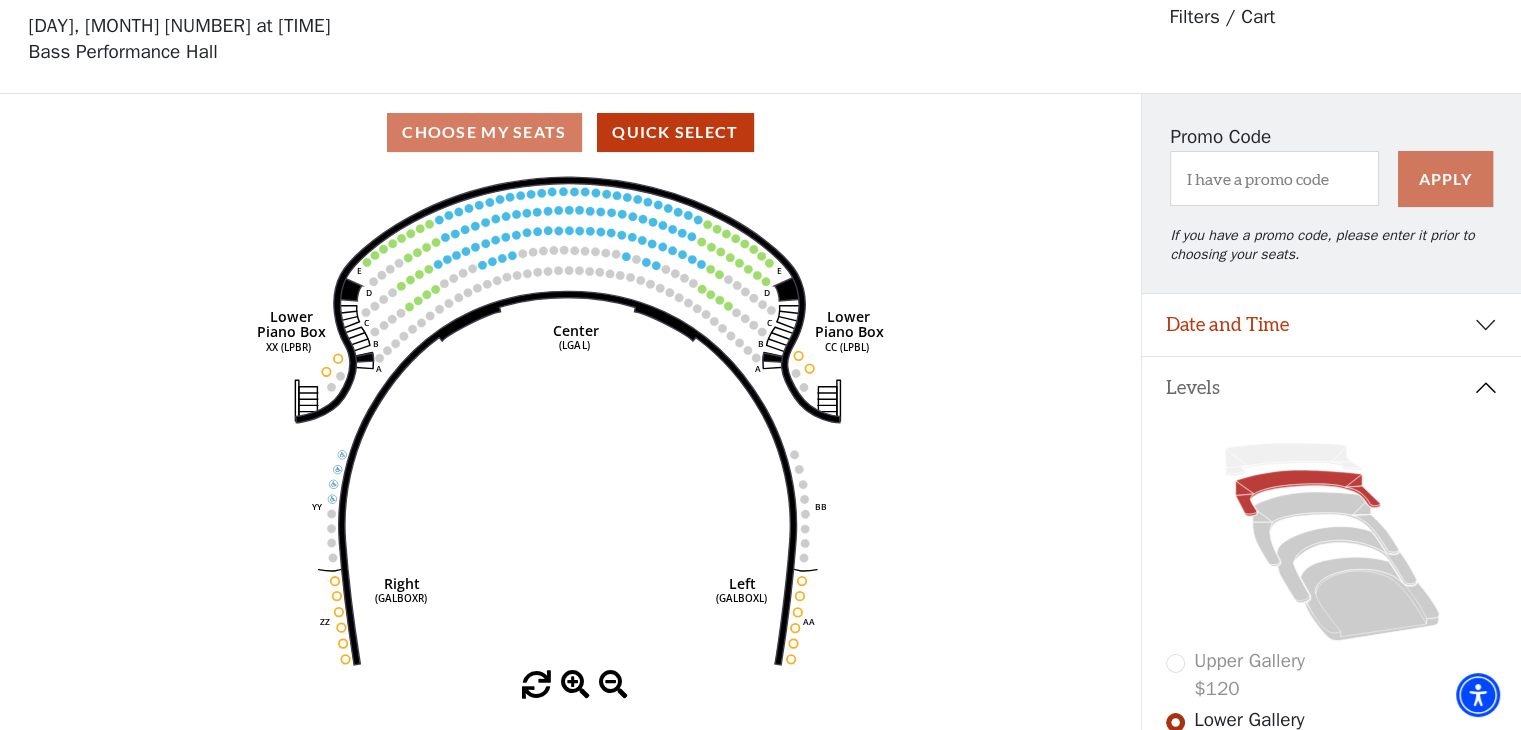 scroll, scrollTop: 92, scrollLeft: 0, axis: vertical 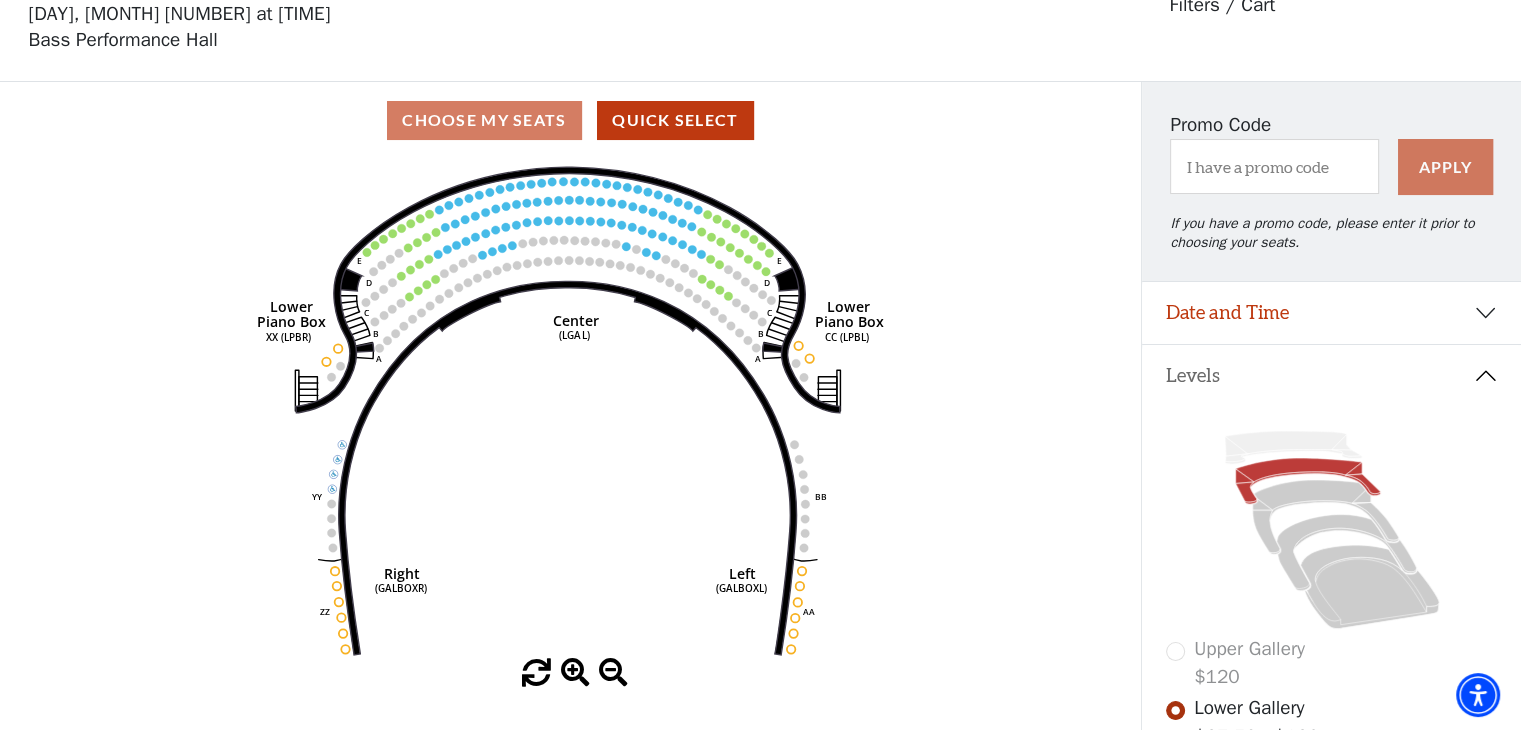drag, startPoint x: 482, startPoint y: 344, endPoint x: 475, endPoint y: 391, distance: 47.518417 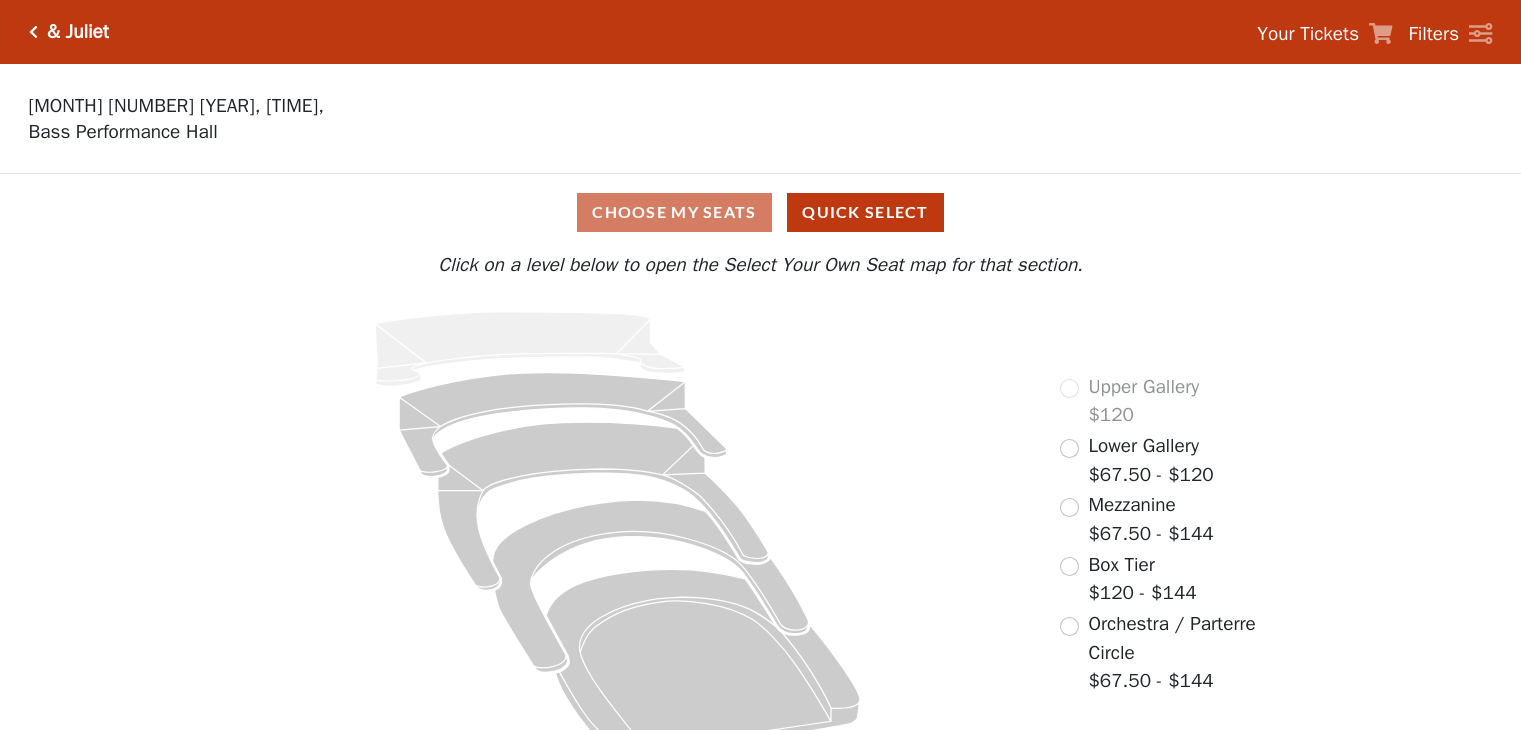 scroll, scrollTop: 0, scrollLeft: 0, axis: both 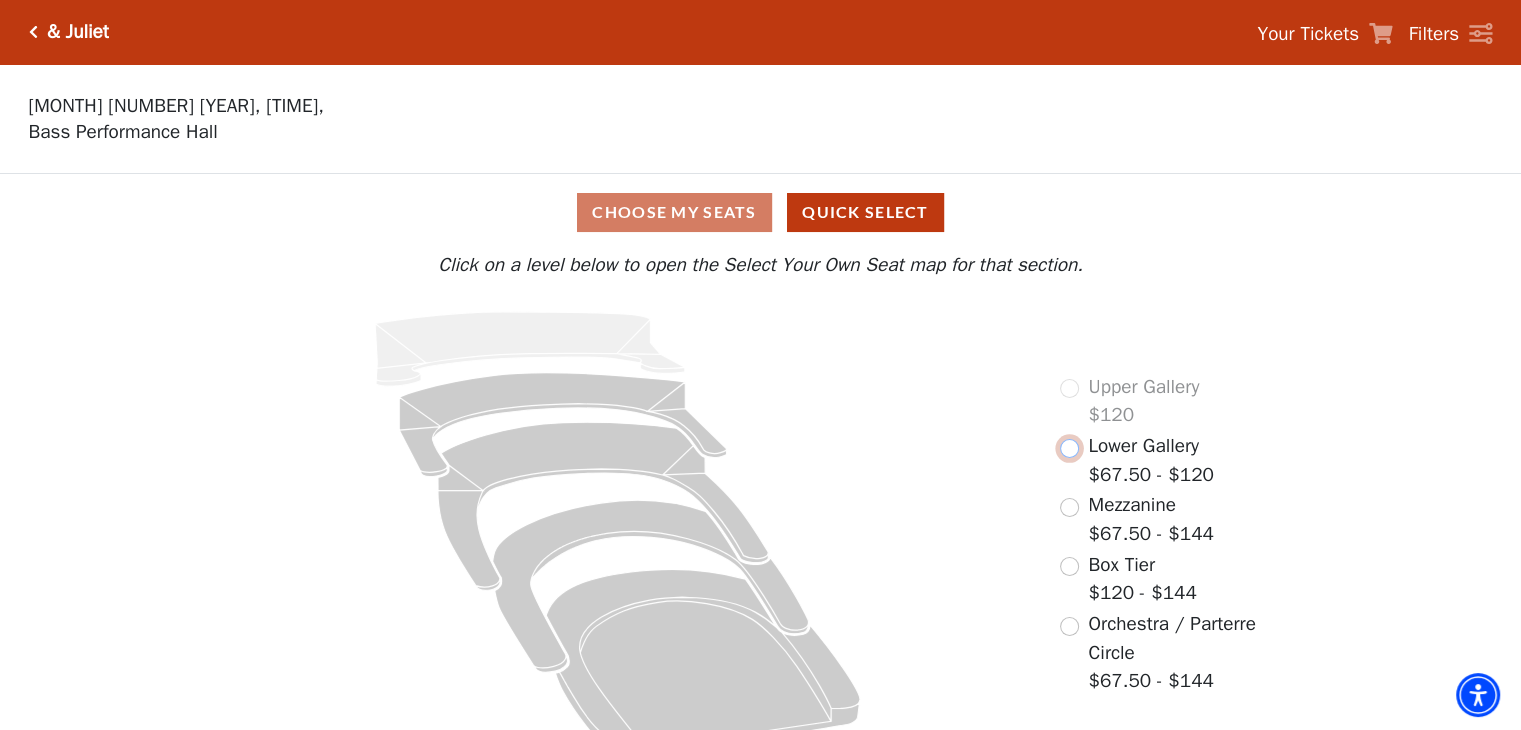 click at bounding box center (1069, 448) 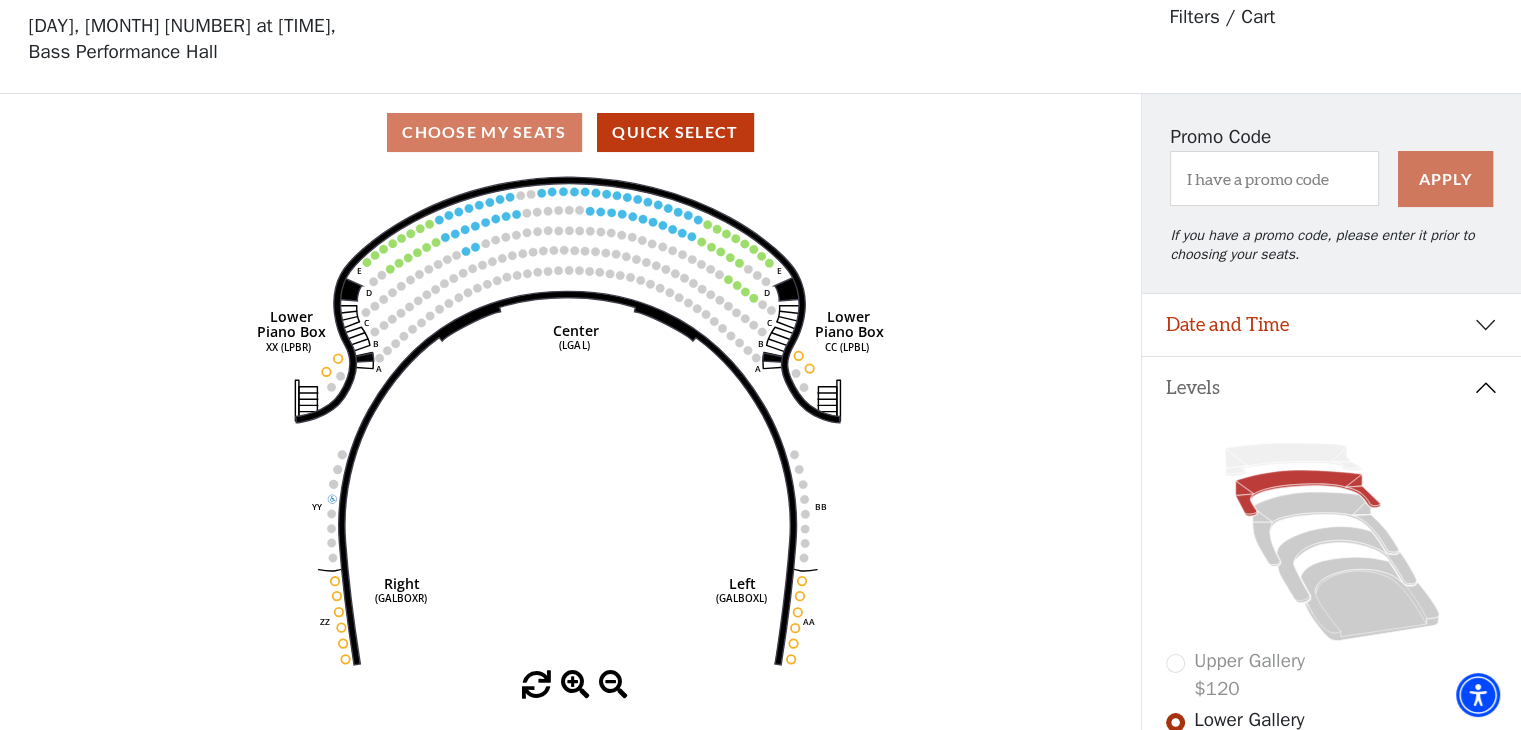 scroll, scrollTop: 92, scrollLeft: 0, axis: vertical 